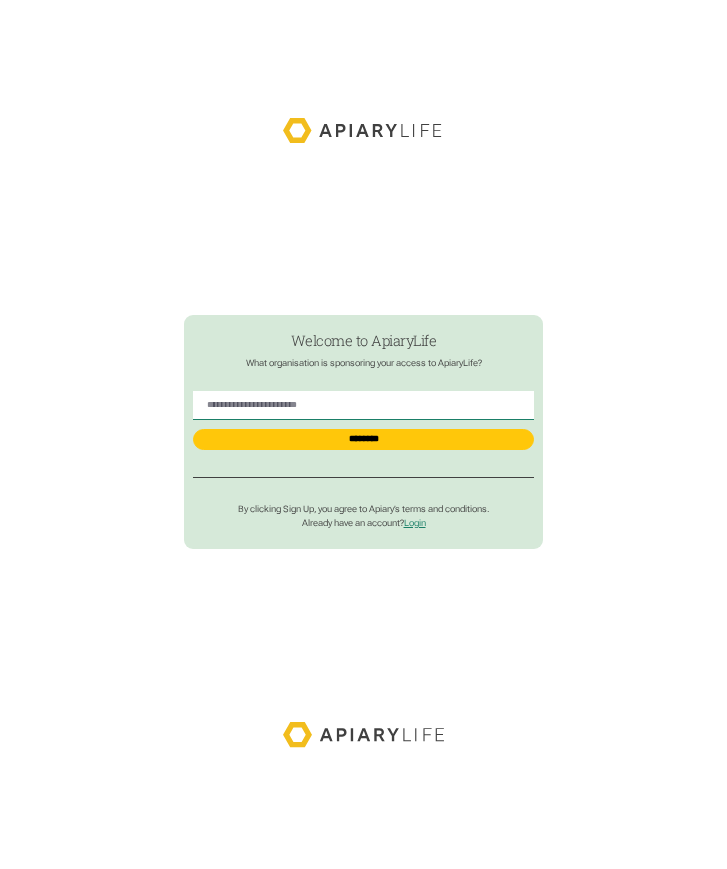 scroll, scrollTop: 0, scrollLeft: 0, axis: both 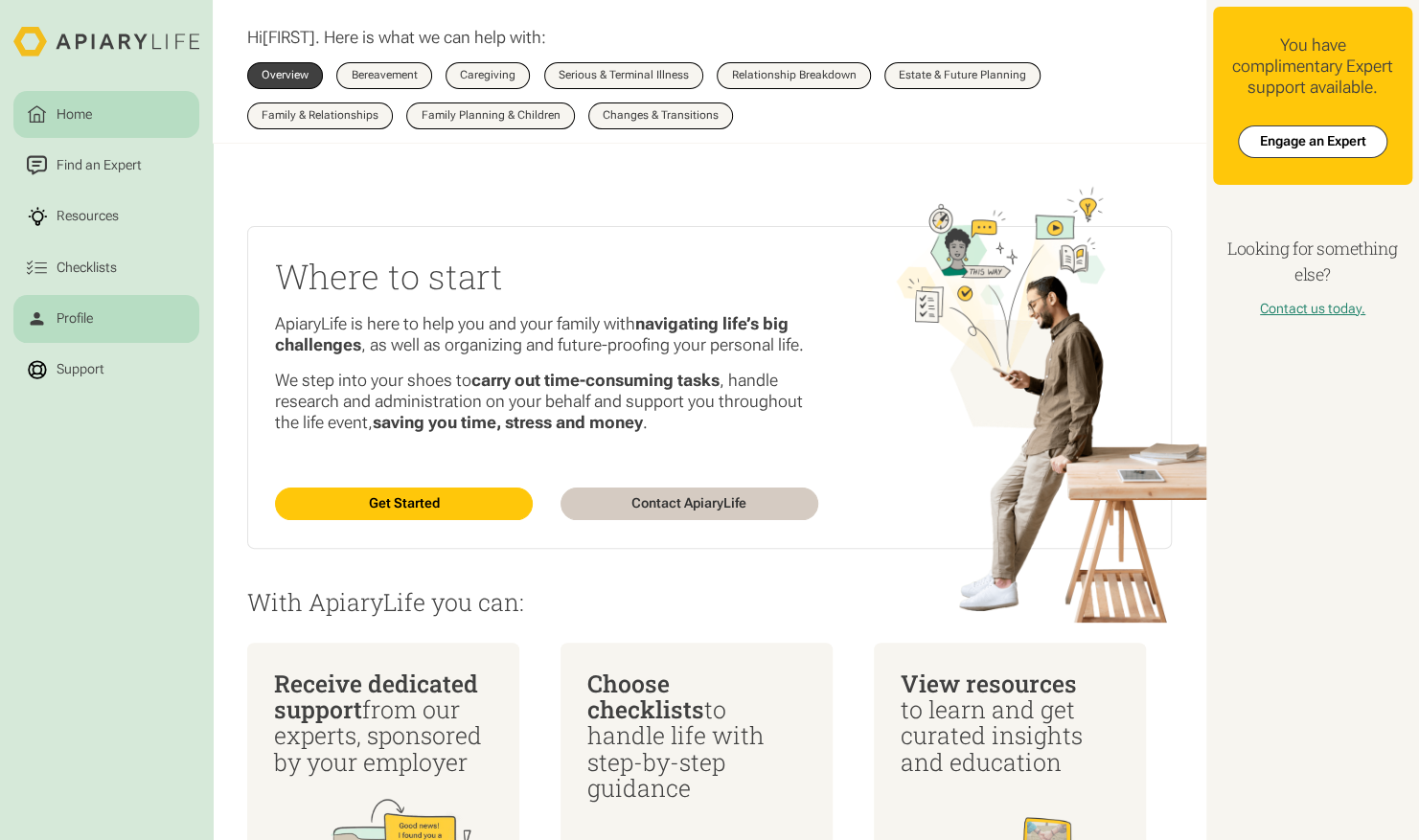 click on "Profile" at bounding box center [74, 318] 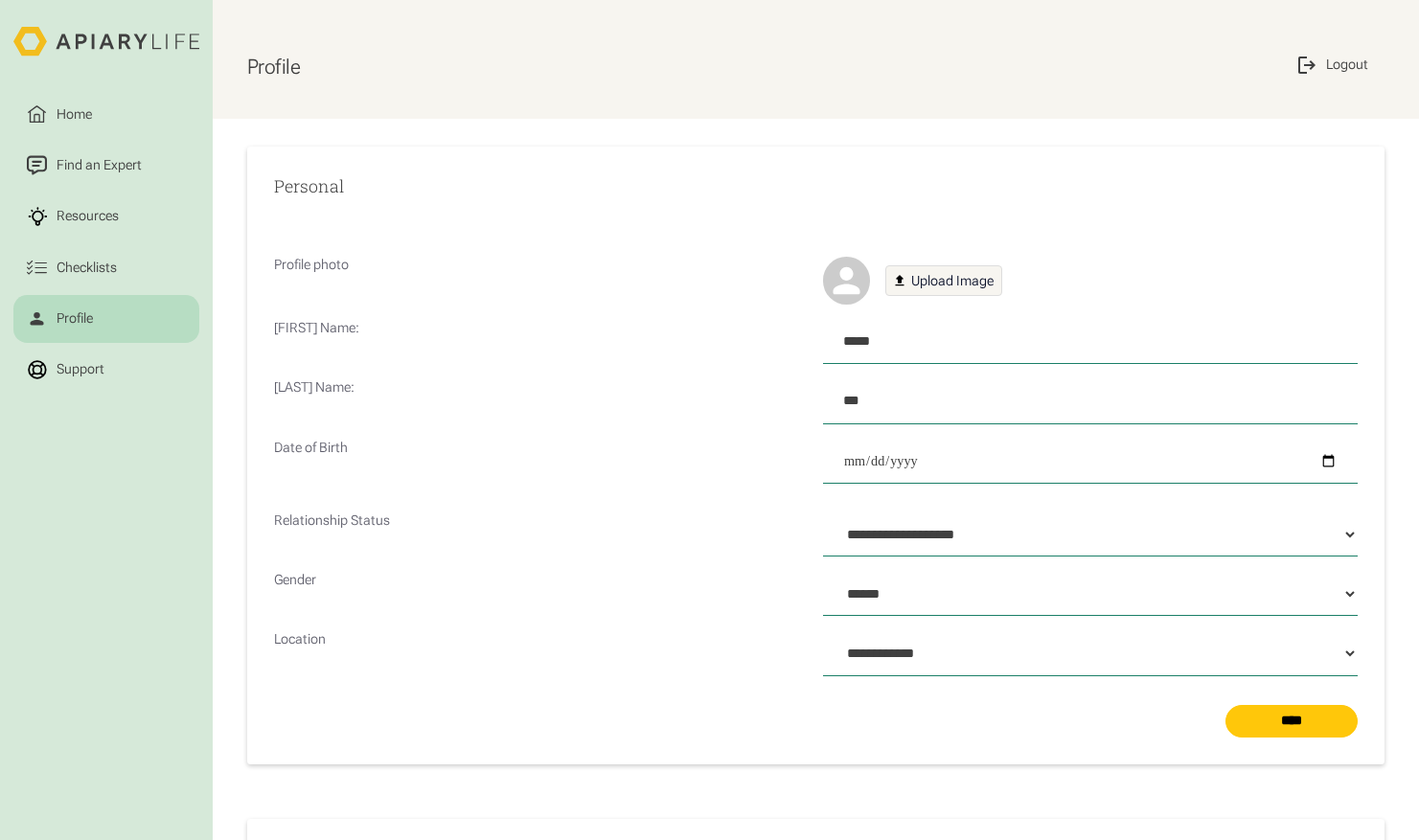 select on "**" 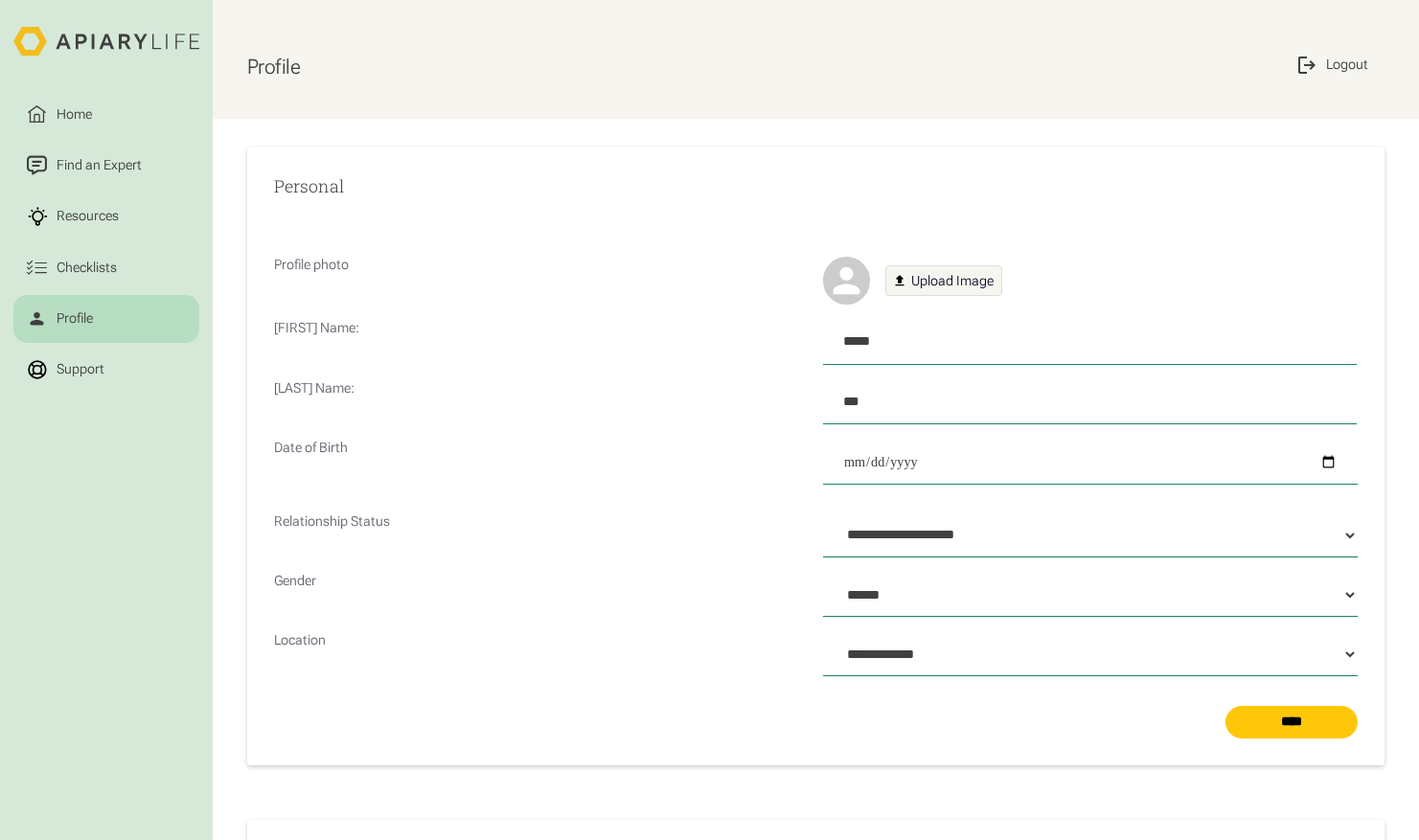 select 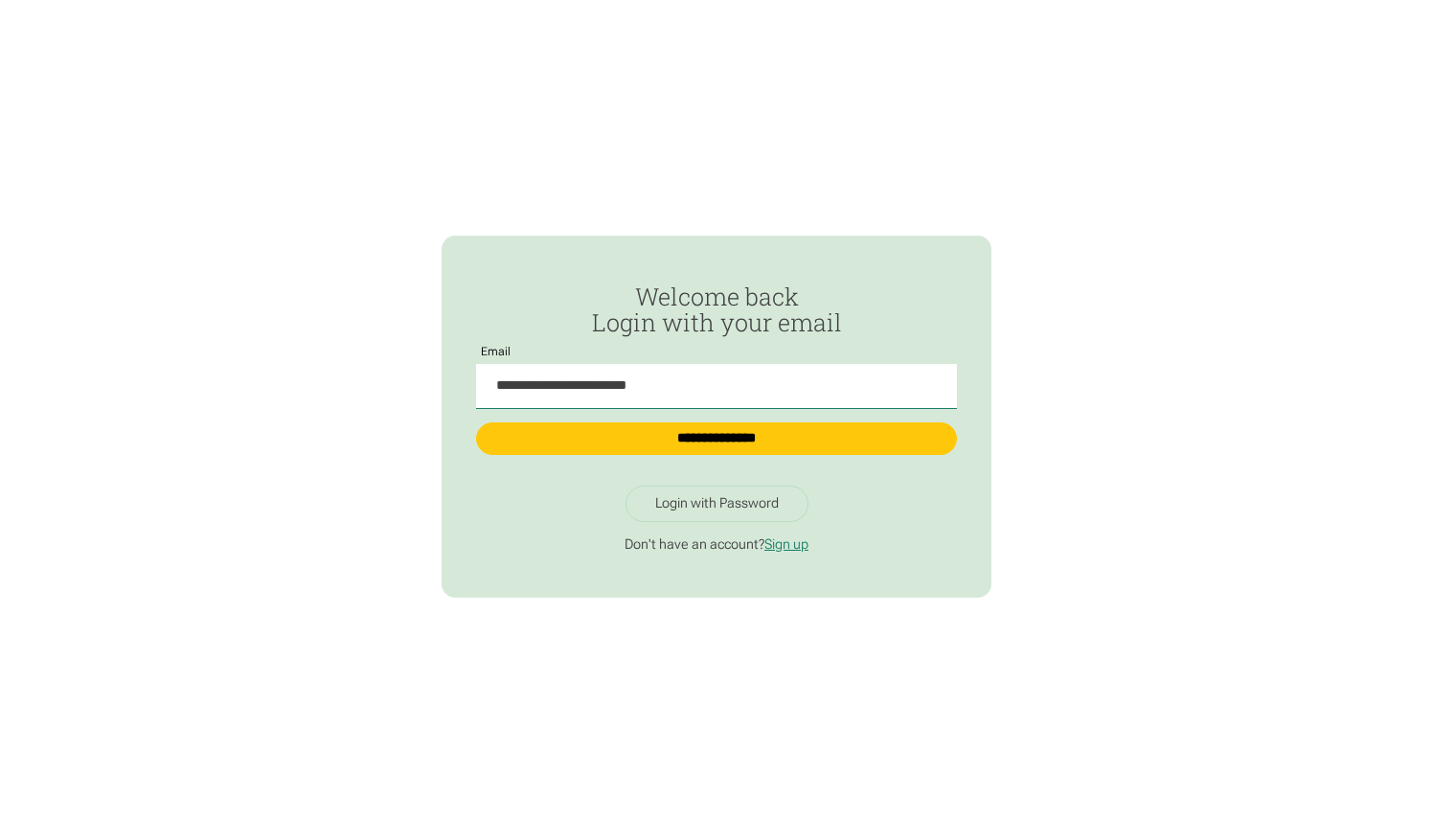 scroll, scrollTop: 0, scrollLeft: 0, axis: both 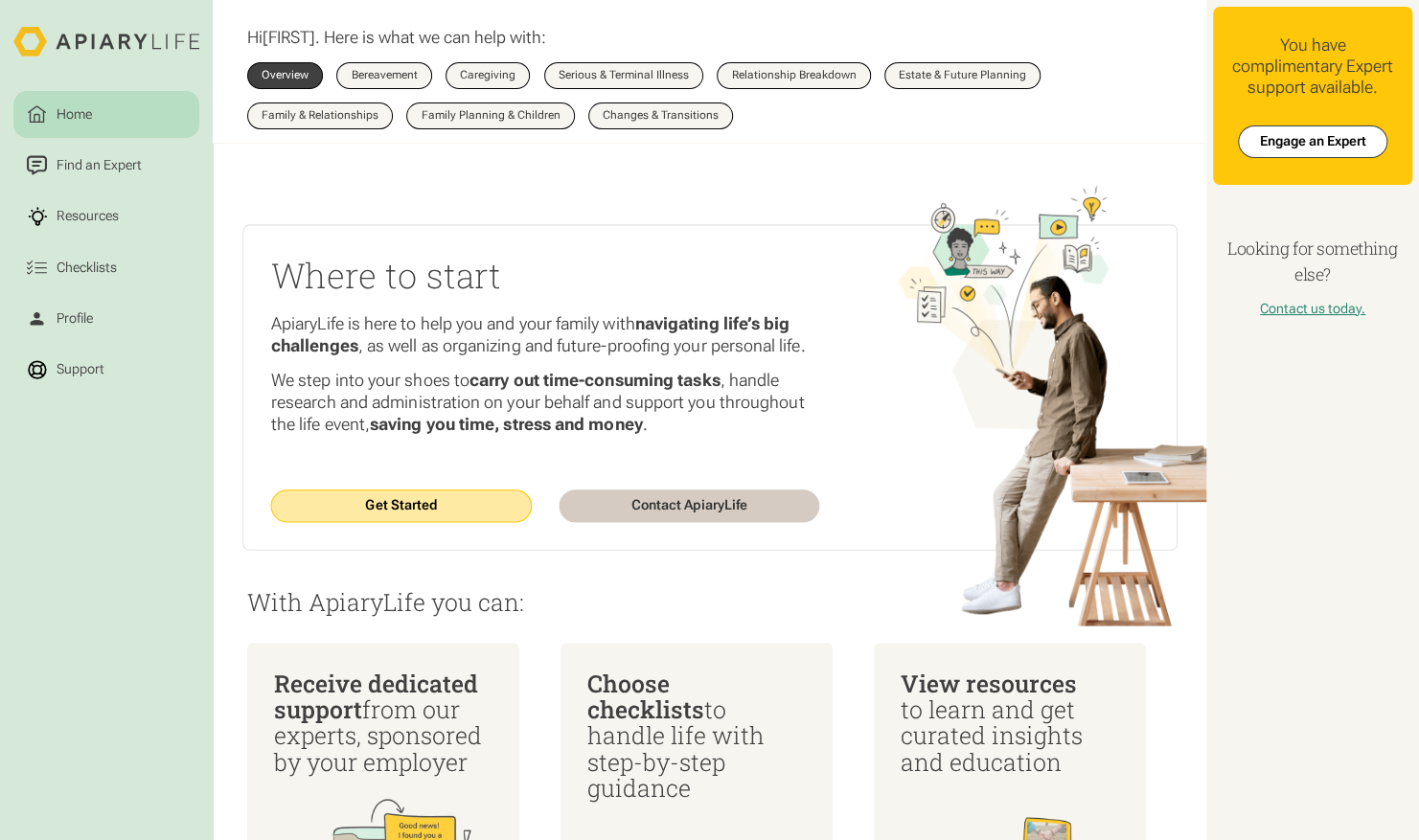 click on "Get Started" at bounding box center [401, 505] 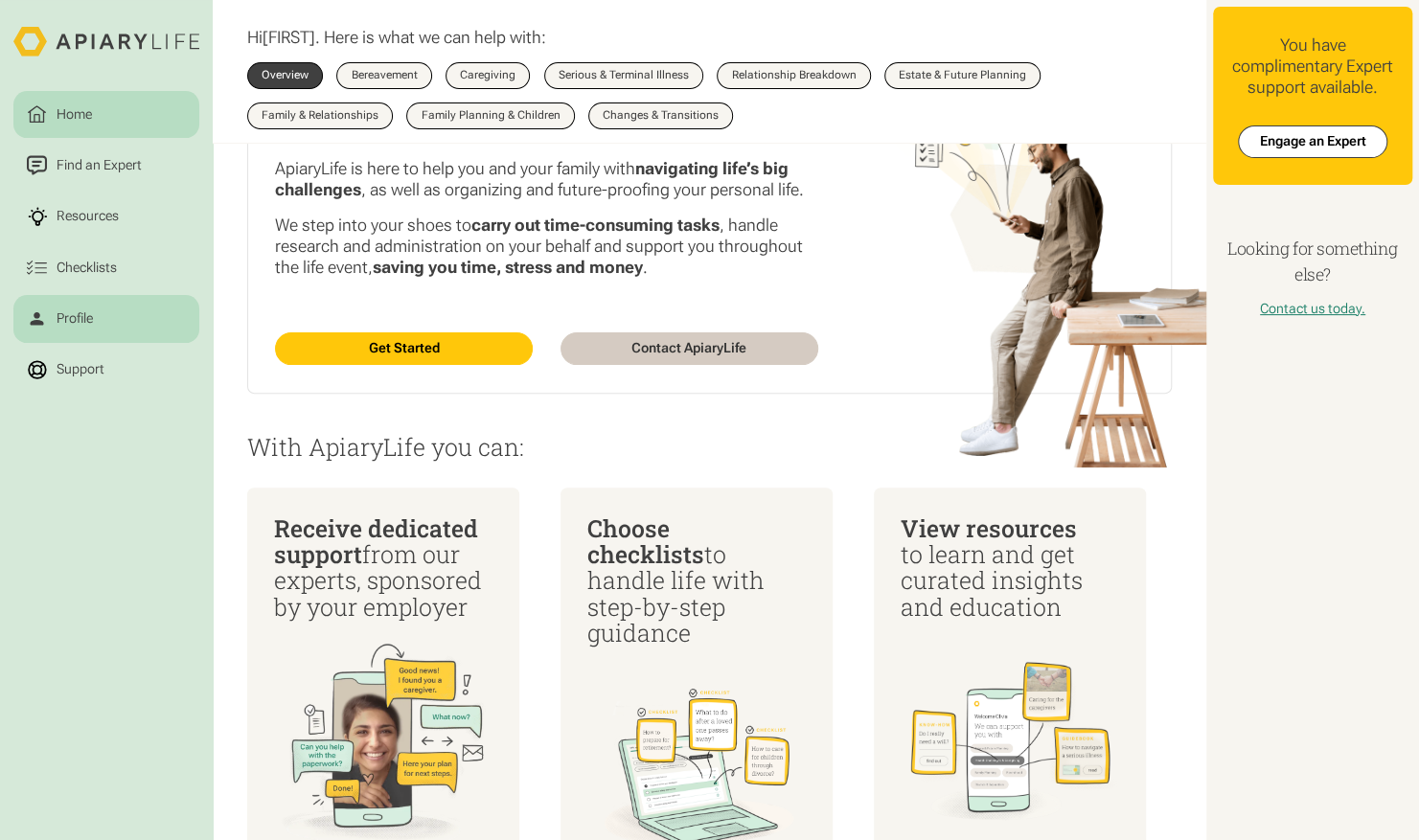 scroll, scrollTop: 148, scrollLeft: 0, axis: vertical 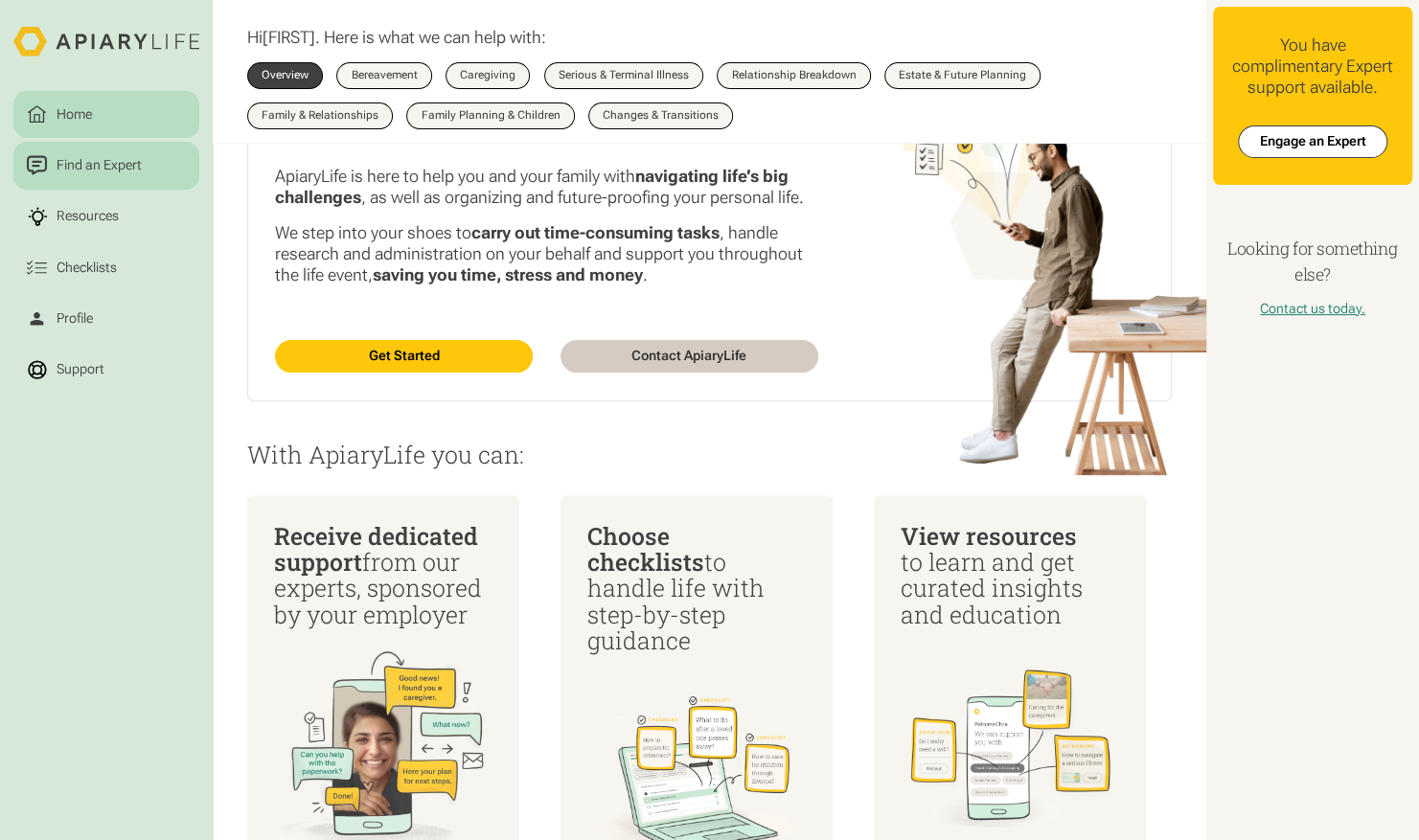 click on "Find an Expert" at bounding box center (106, 166) 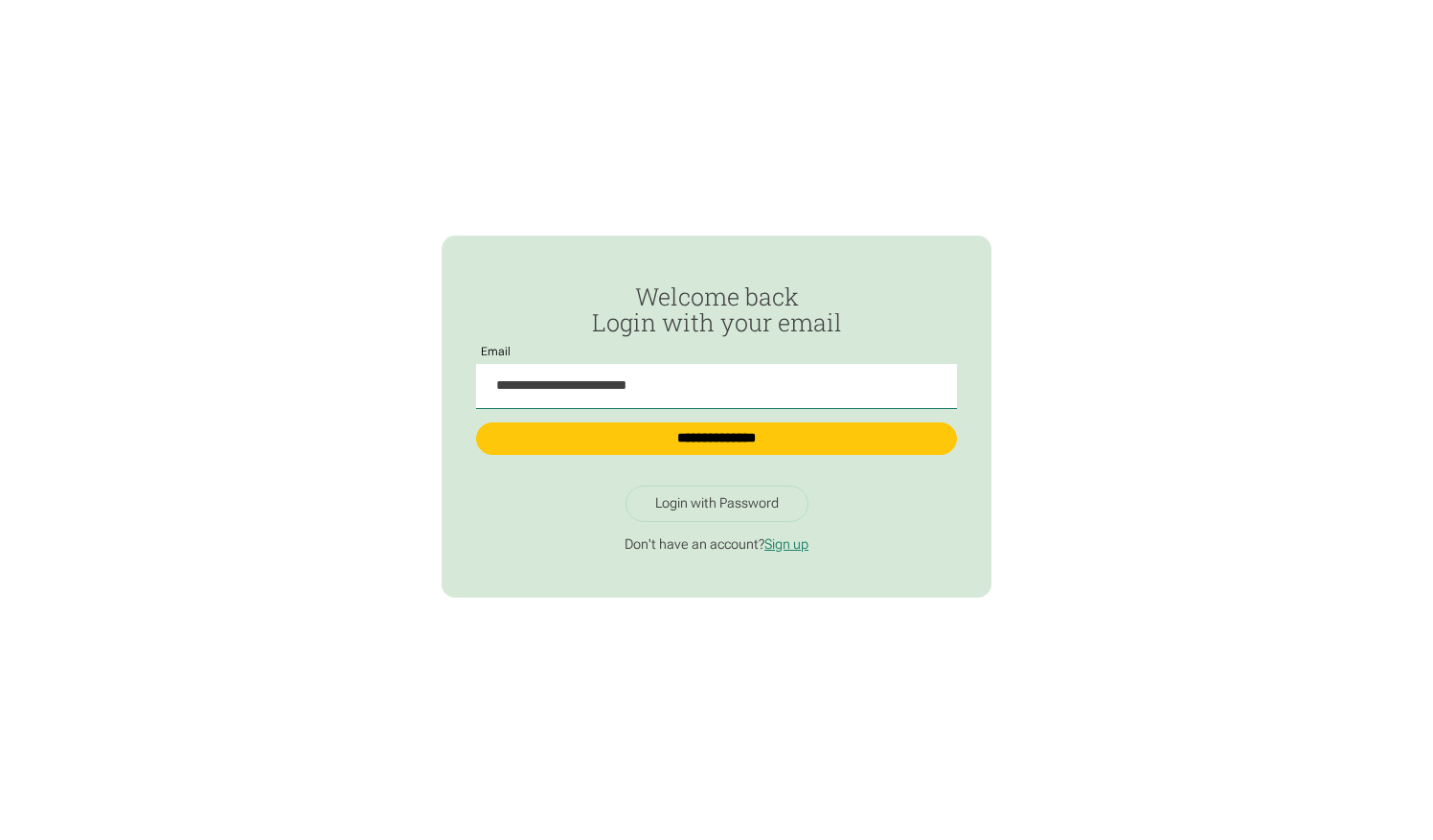 scroll, scrollTop: 0, scrollLeft: 0, axis: both 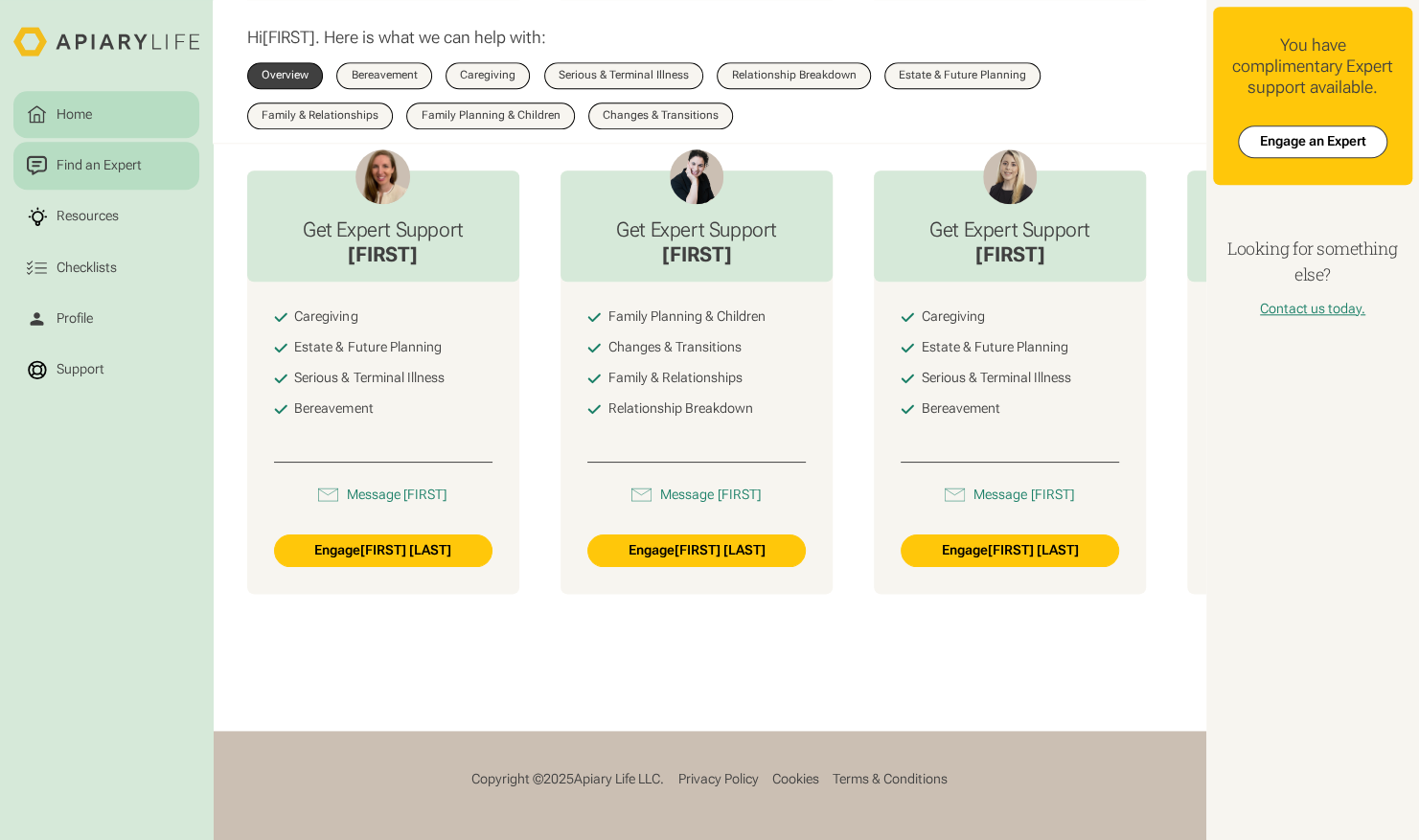 click on "Find an Expert" at bounding box center (99, 165) 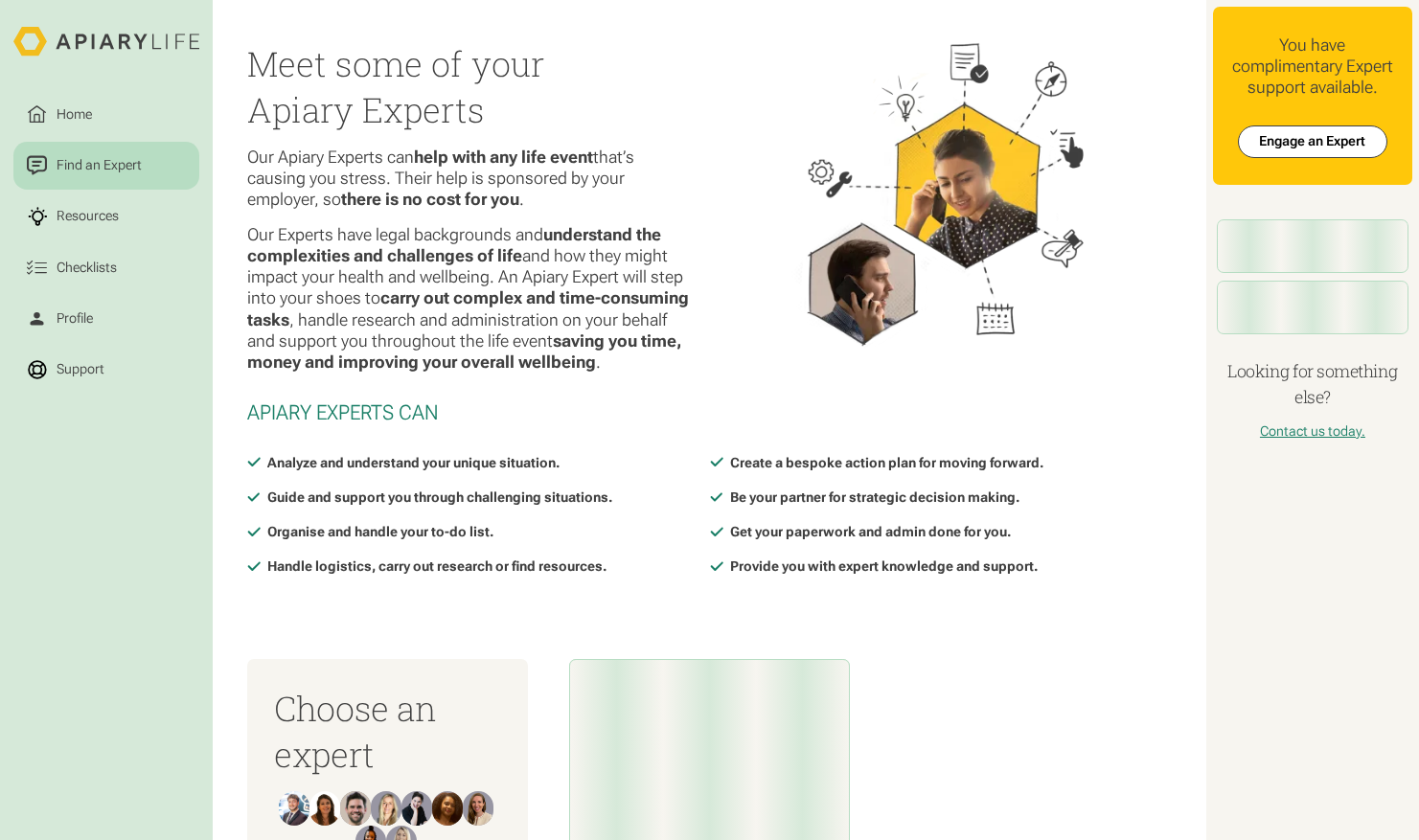 scroll, scrollTop: 0, scrollLeft: 0, axis: both 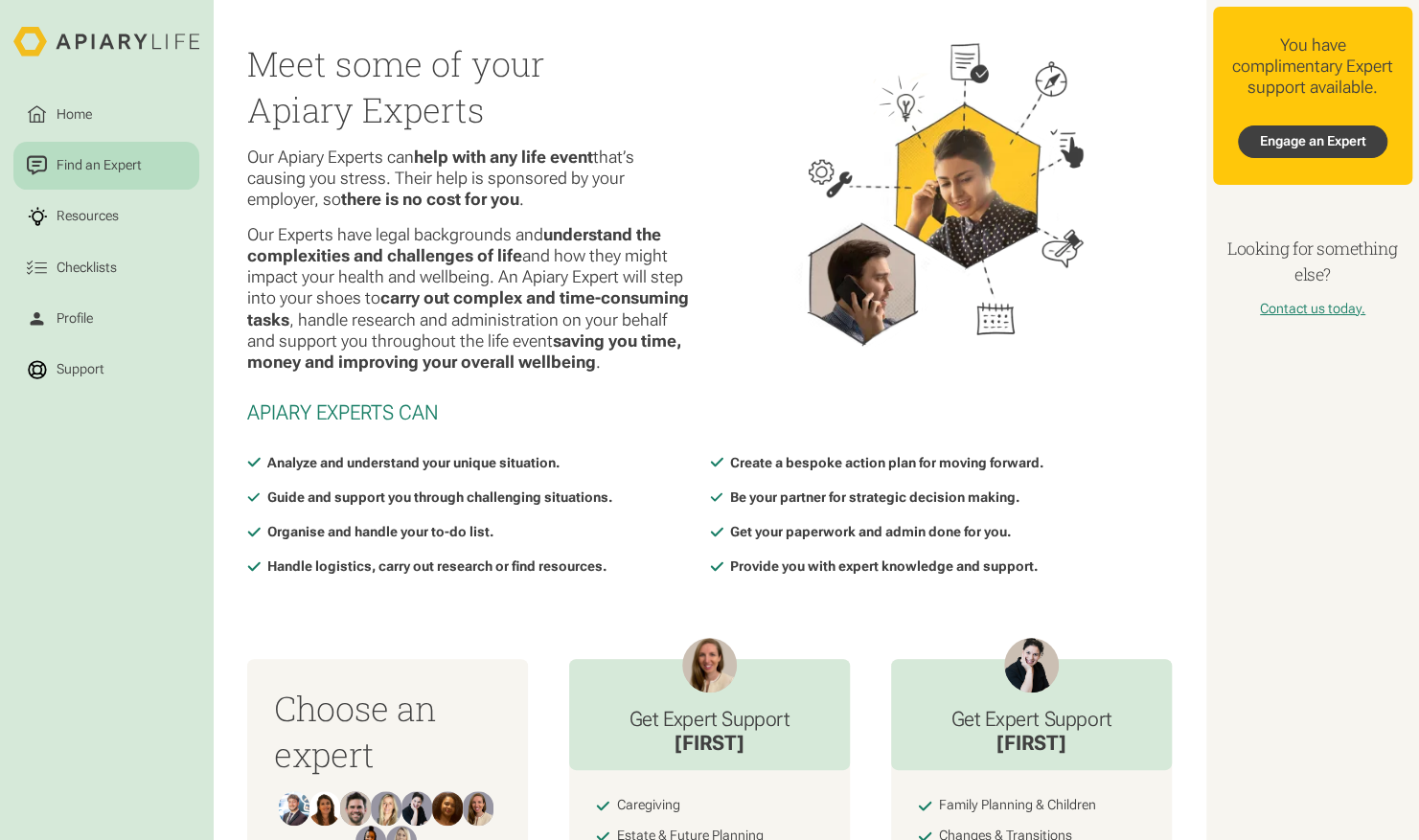 click on "Engage an Expert" at bounding box center (1313, 142) 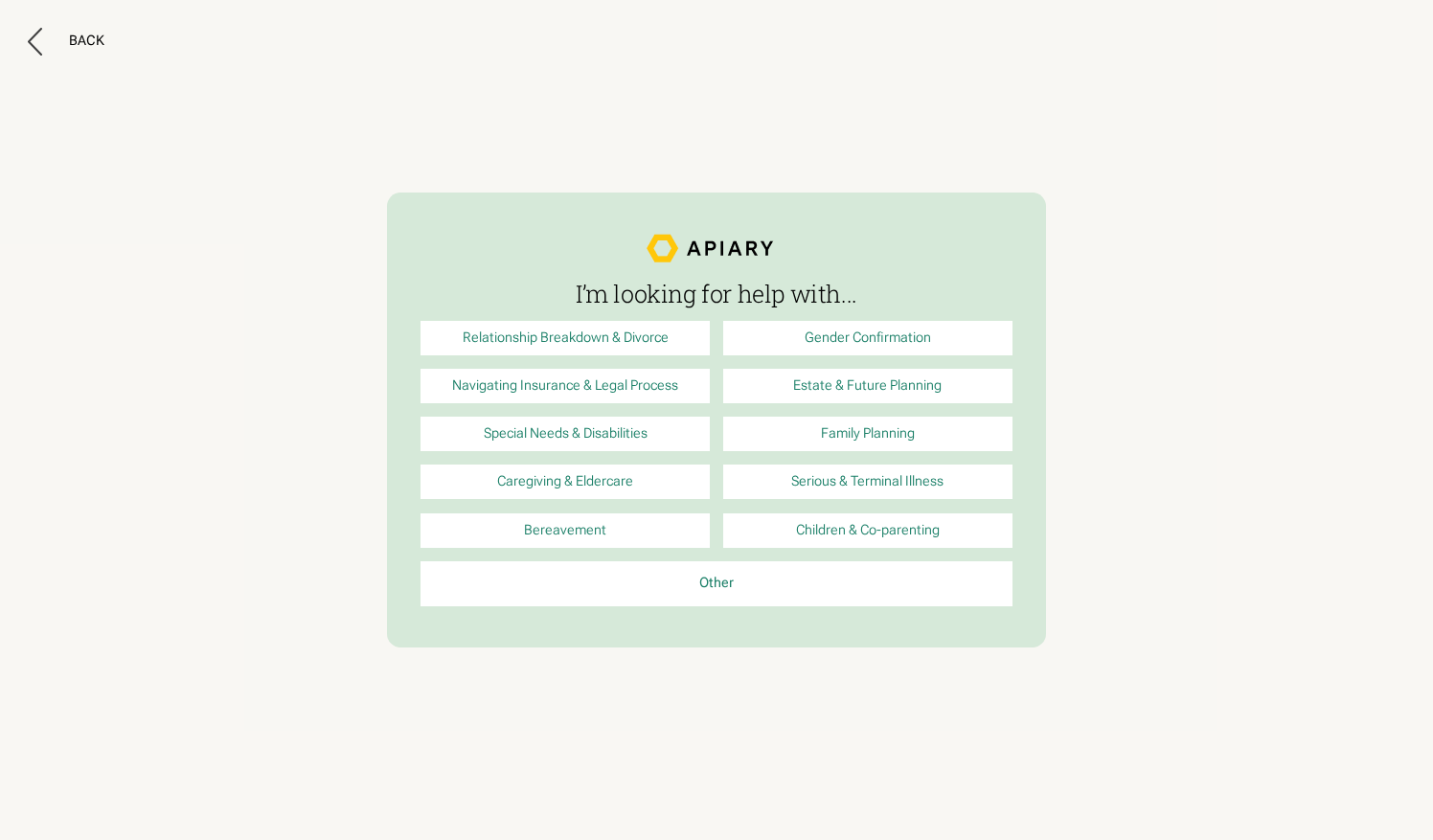 scroll, scrollTop: 0, scrollLeft: 0, axis: both 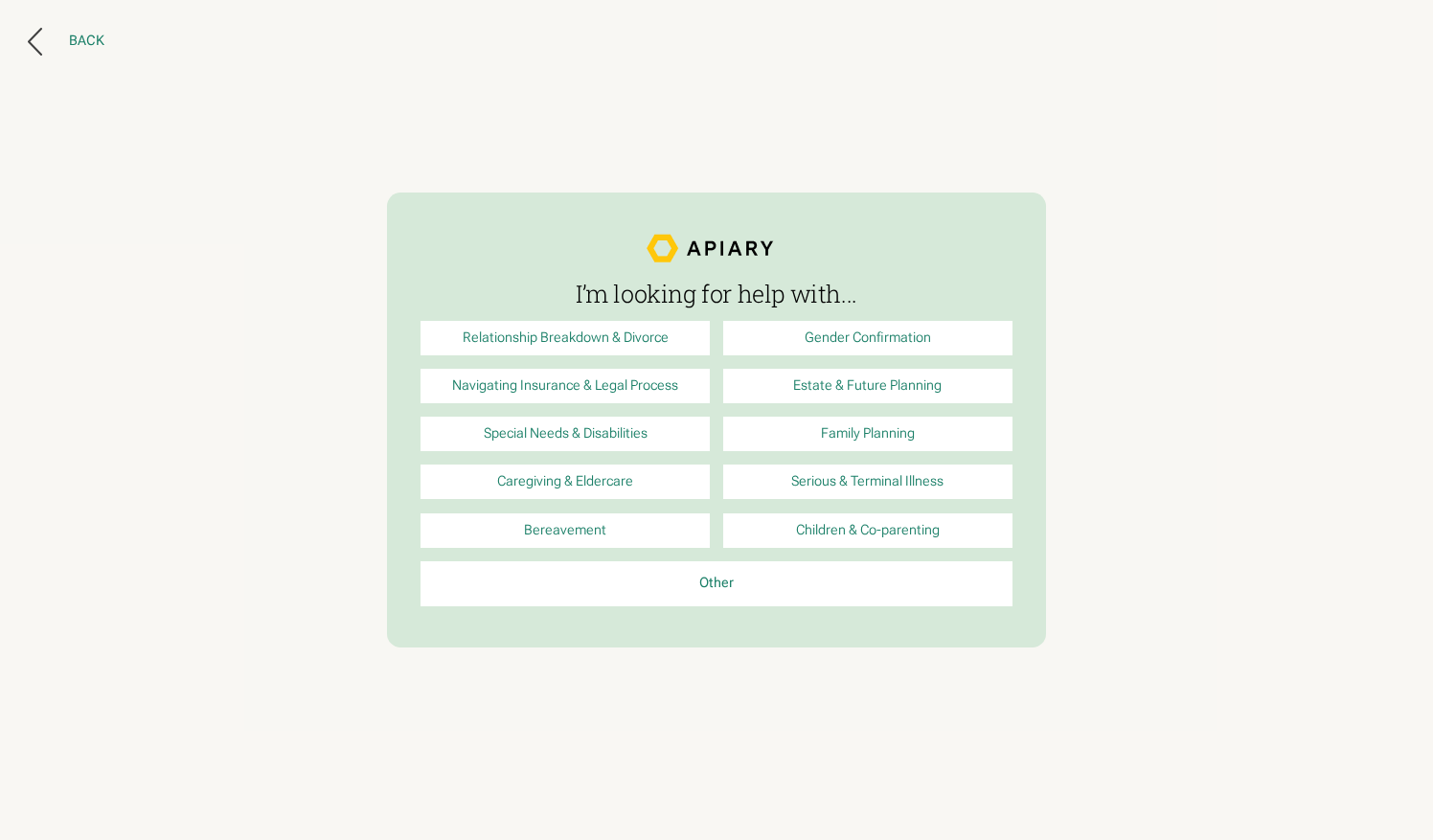 click 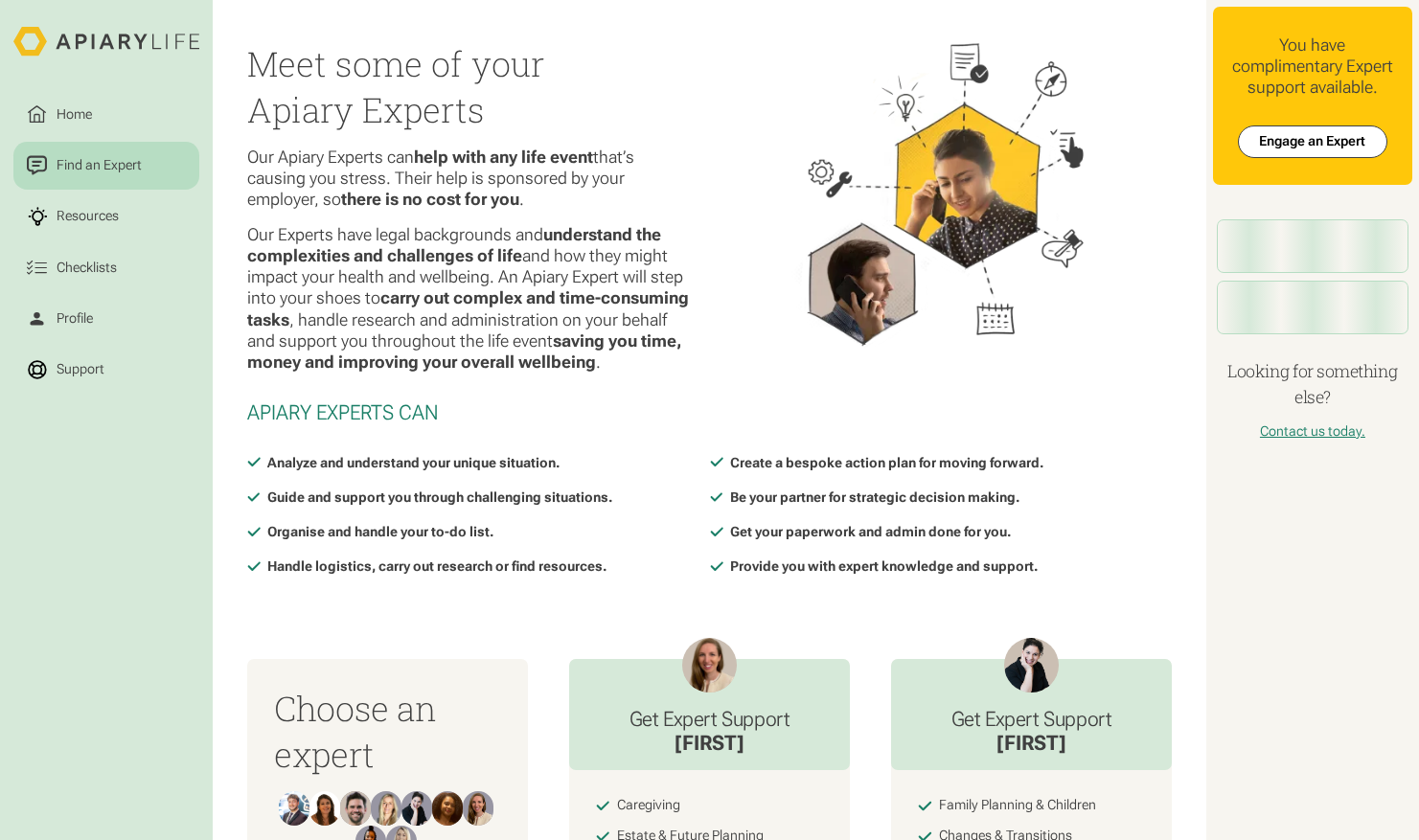scroll, scrollTop: 0, scrollLeft: 0, axis: both 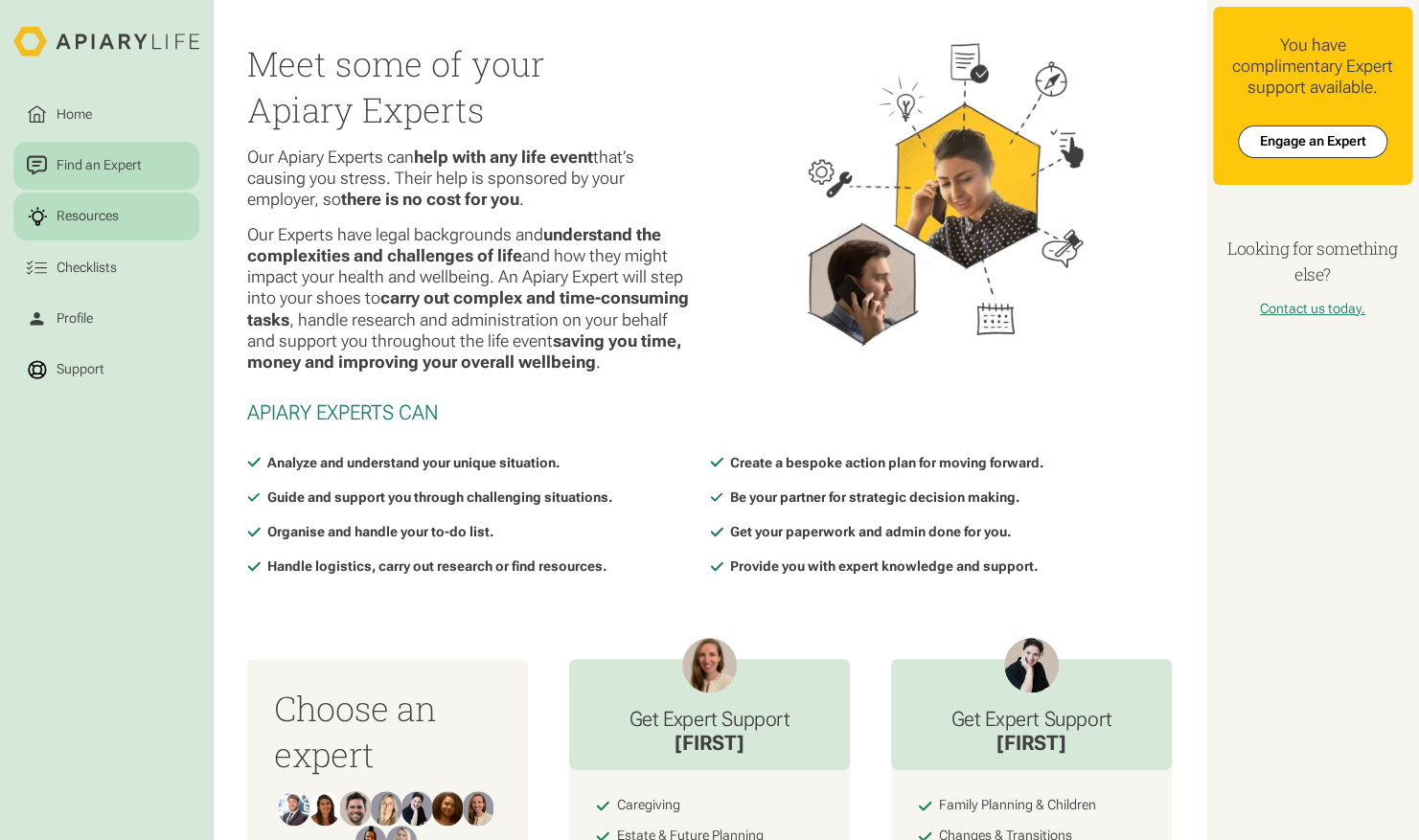 click on "Resources" at bounding box center (87, 216) 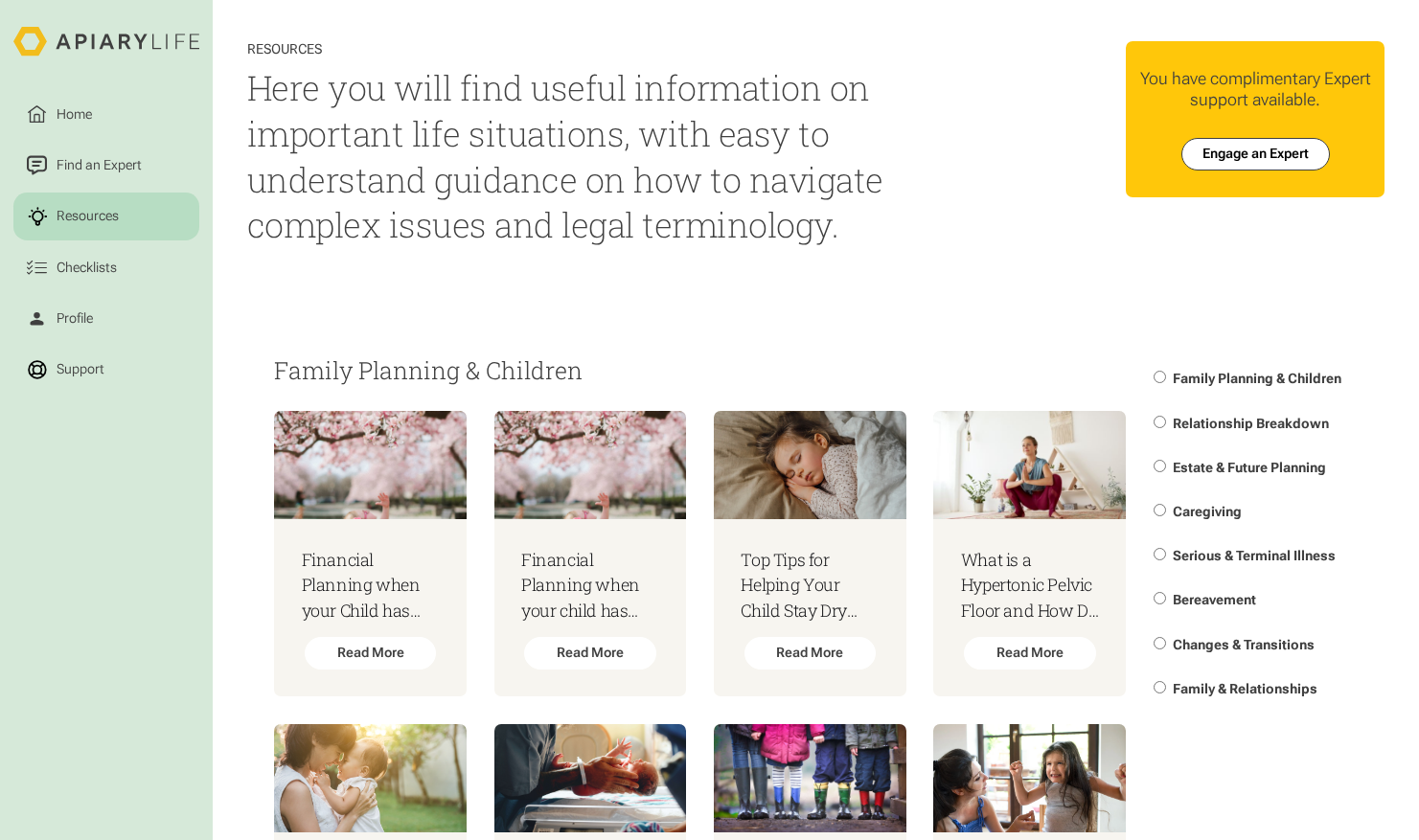 scroll, scrollTop: 0, scrollLeft: 0, axis: both 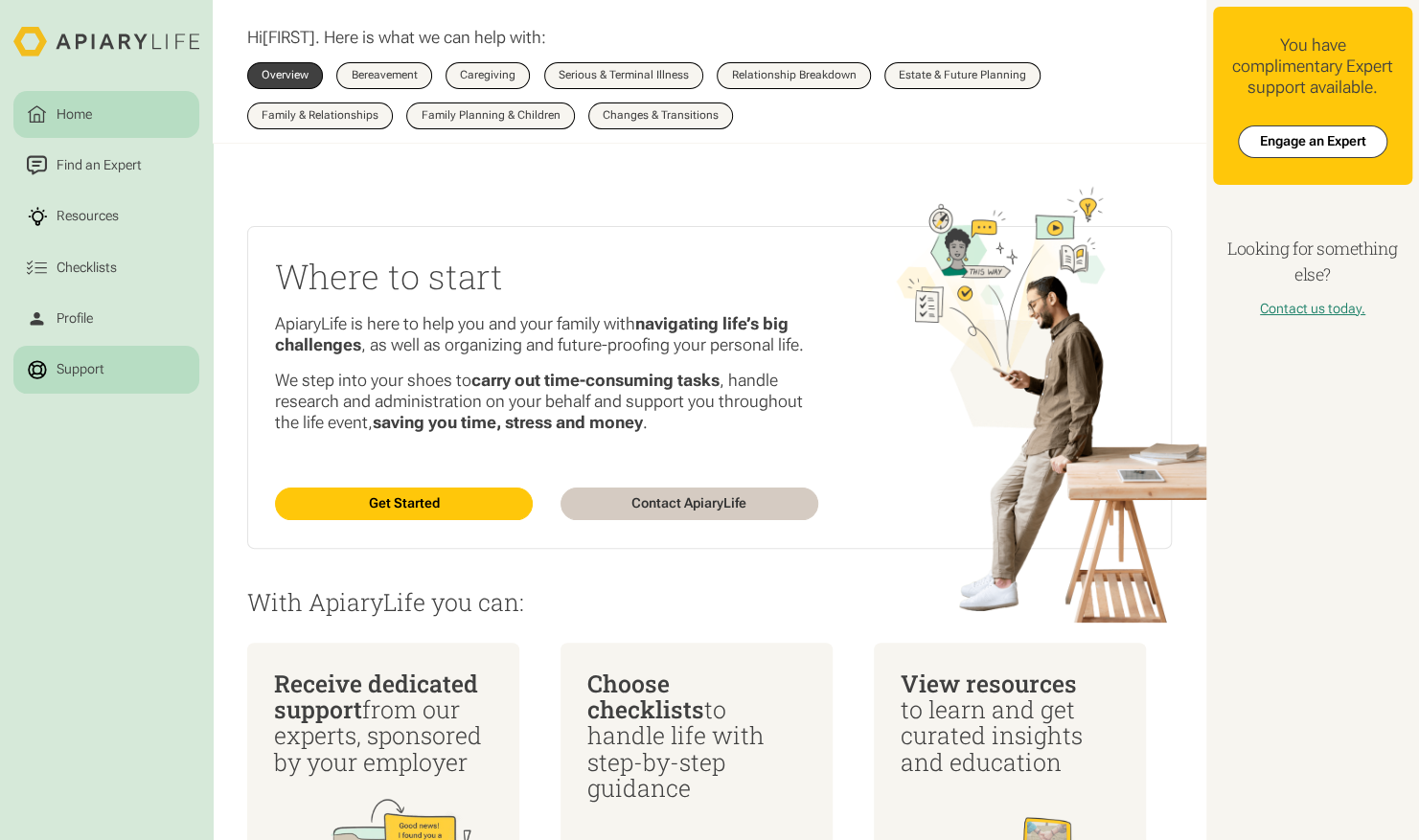 click on "Support" at bounding box center (80, 369) 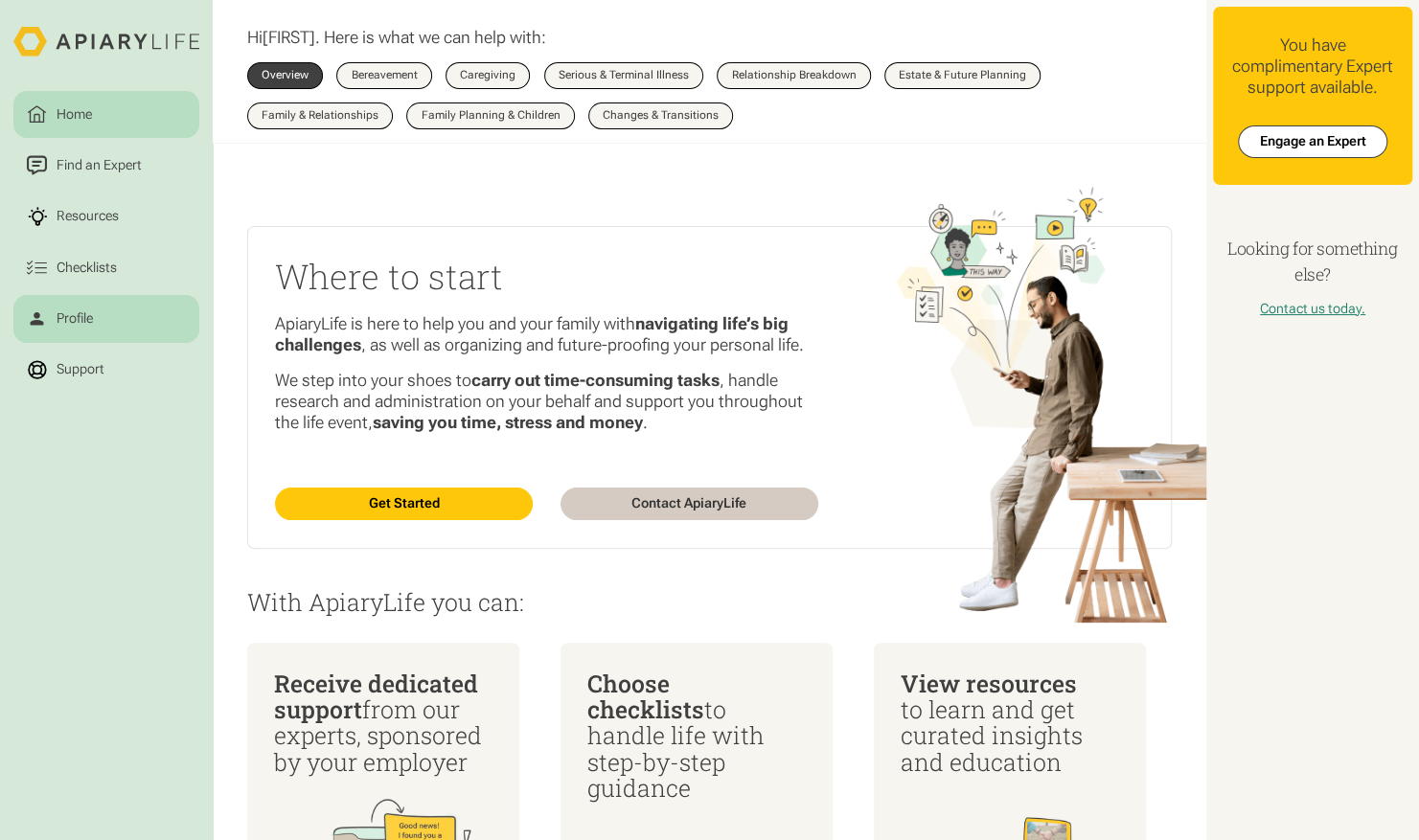 click on "Profile" at bounding box center (74, 318) 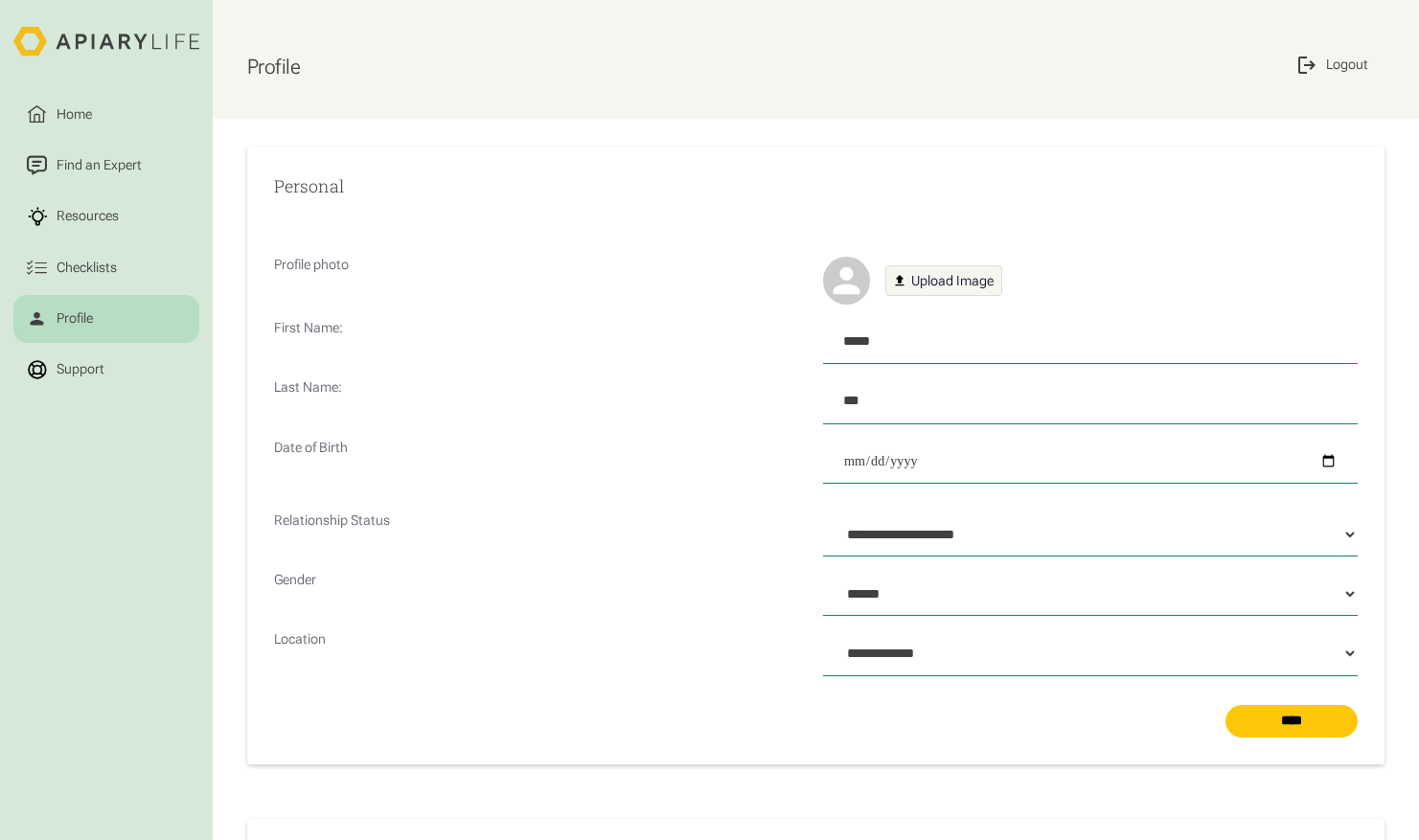 select on "**" 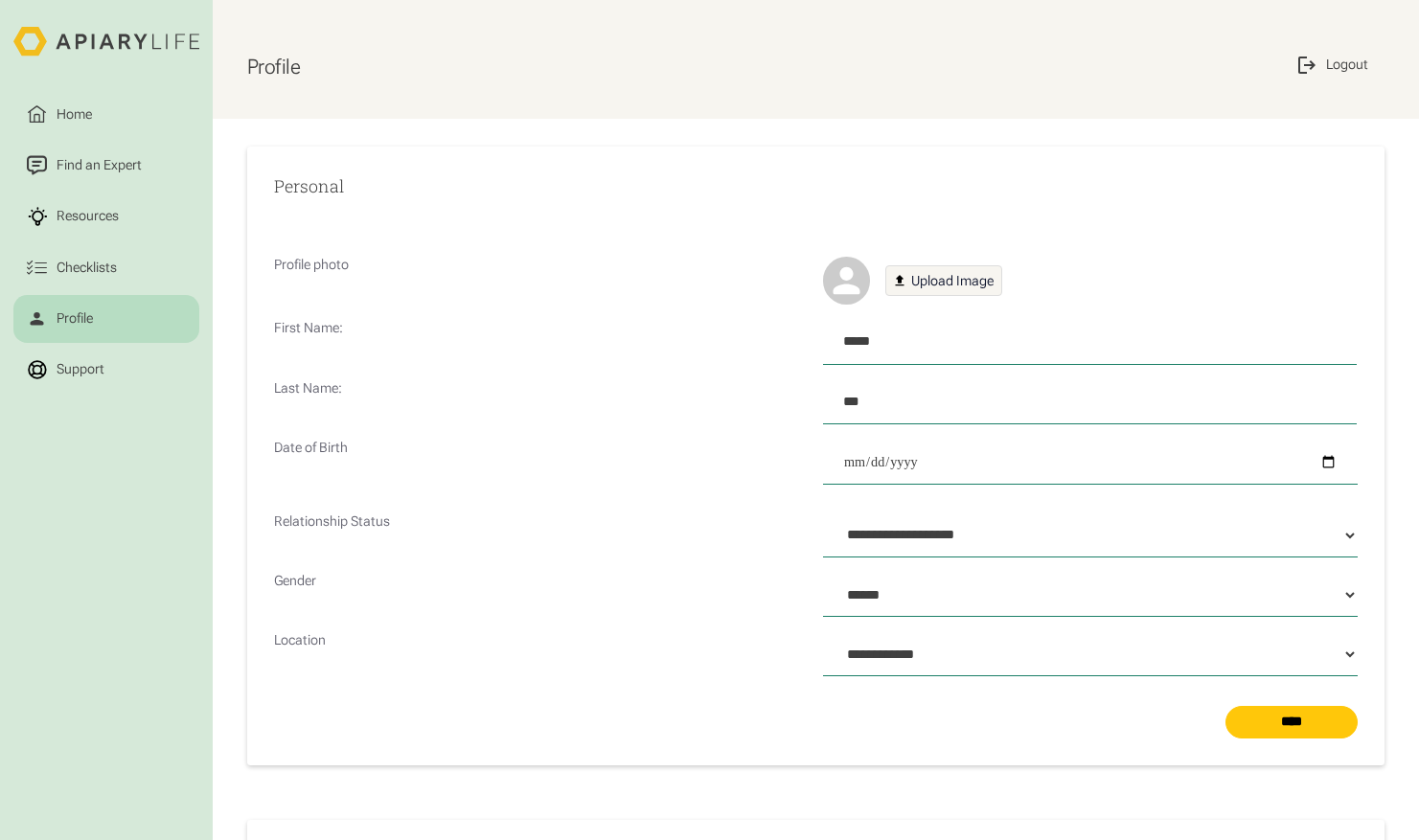 scroll, scrollTop: 0, scrollLeft: 0, axis: both 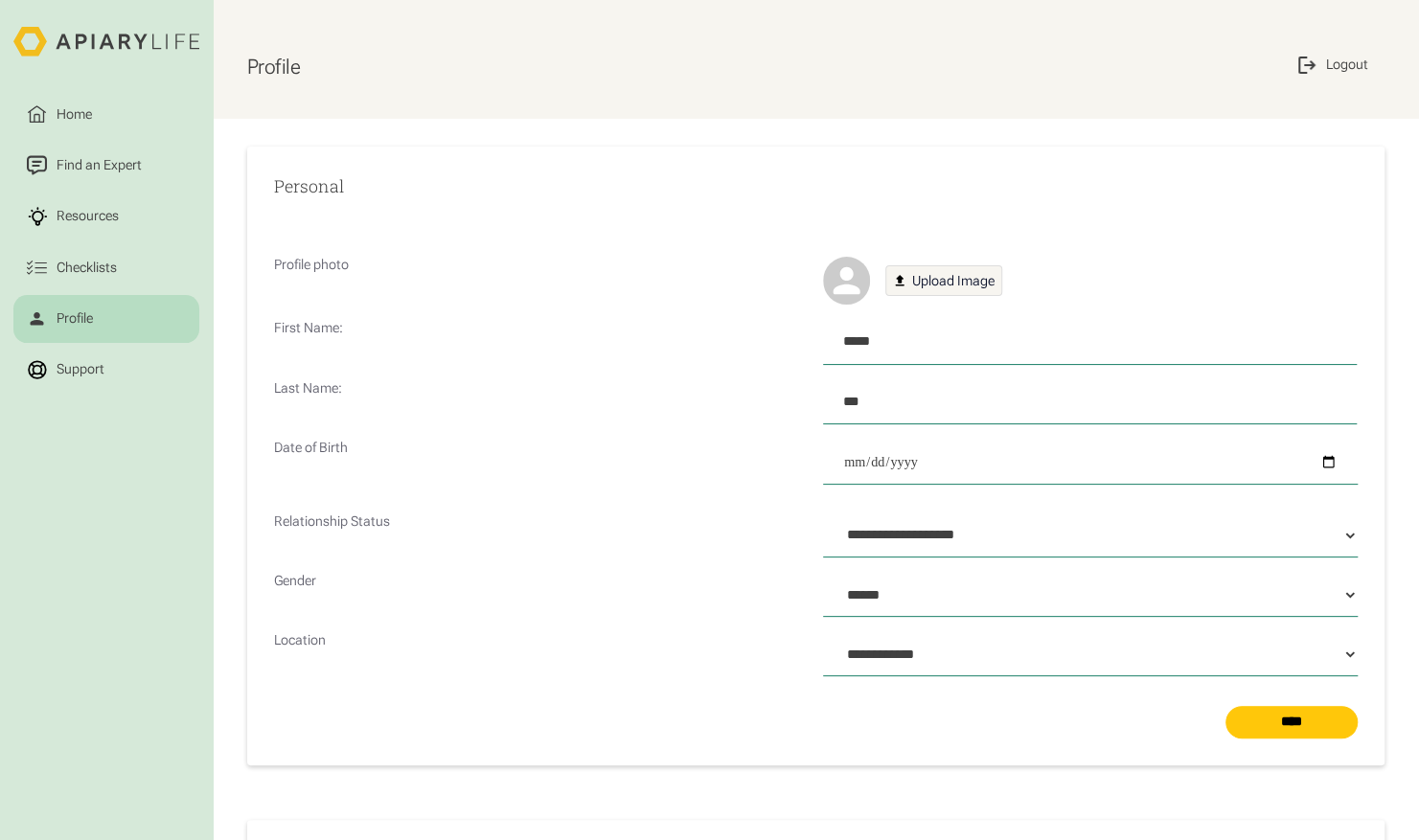 select 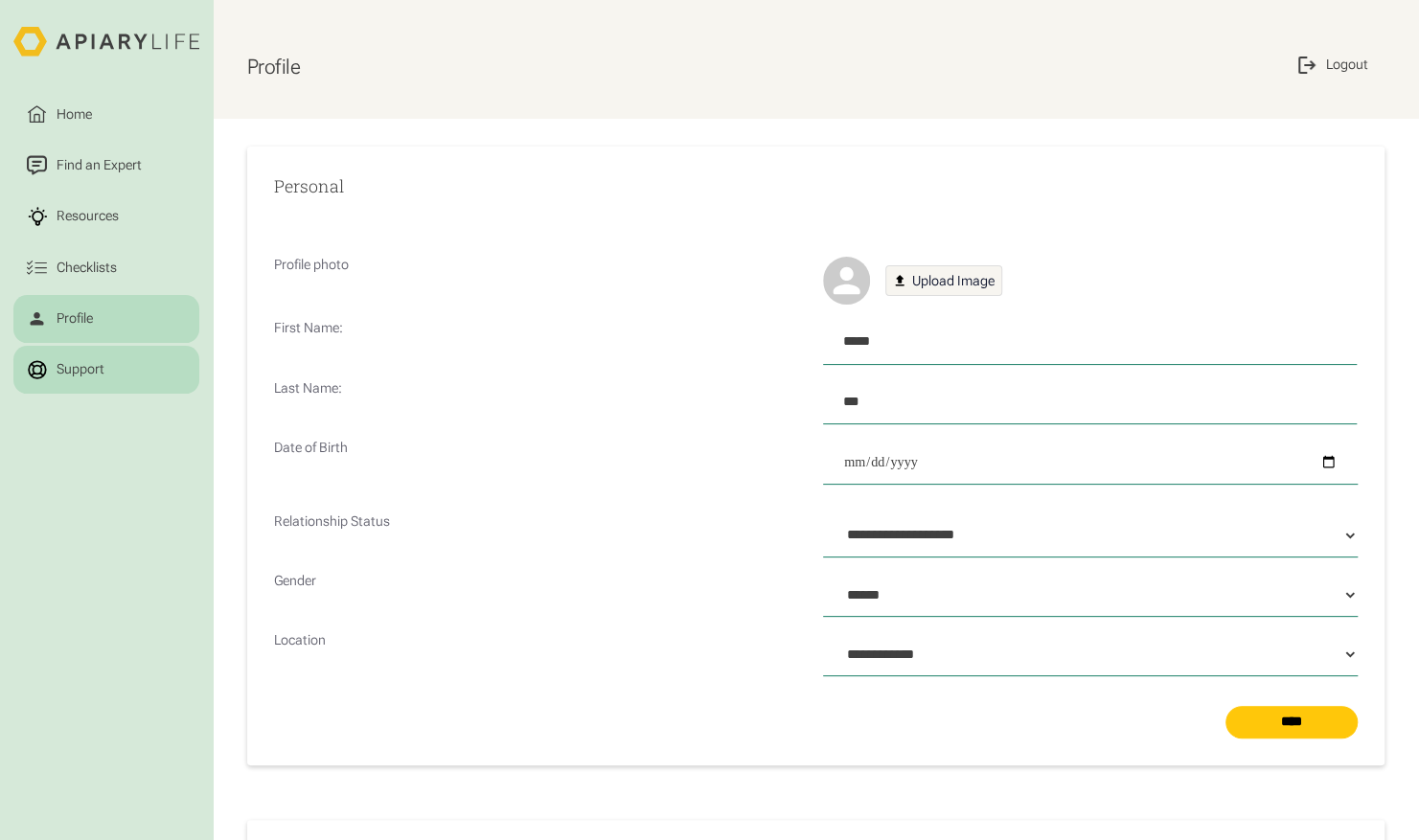 click on "Support" at bounding box center [106, 370] 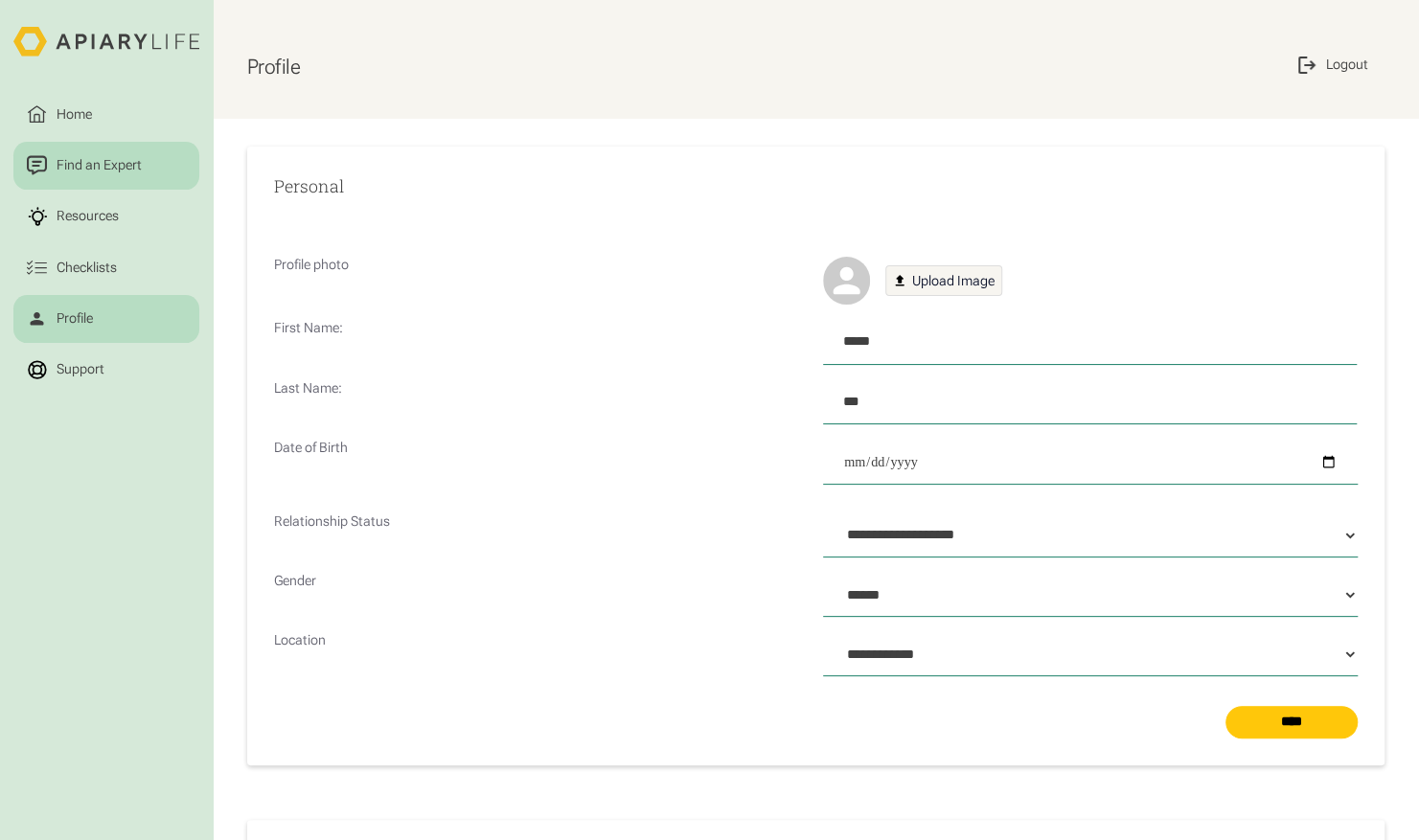 click on "Find an Expert" at bounding box center (99, 165) 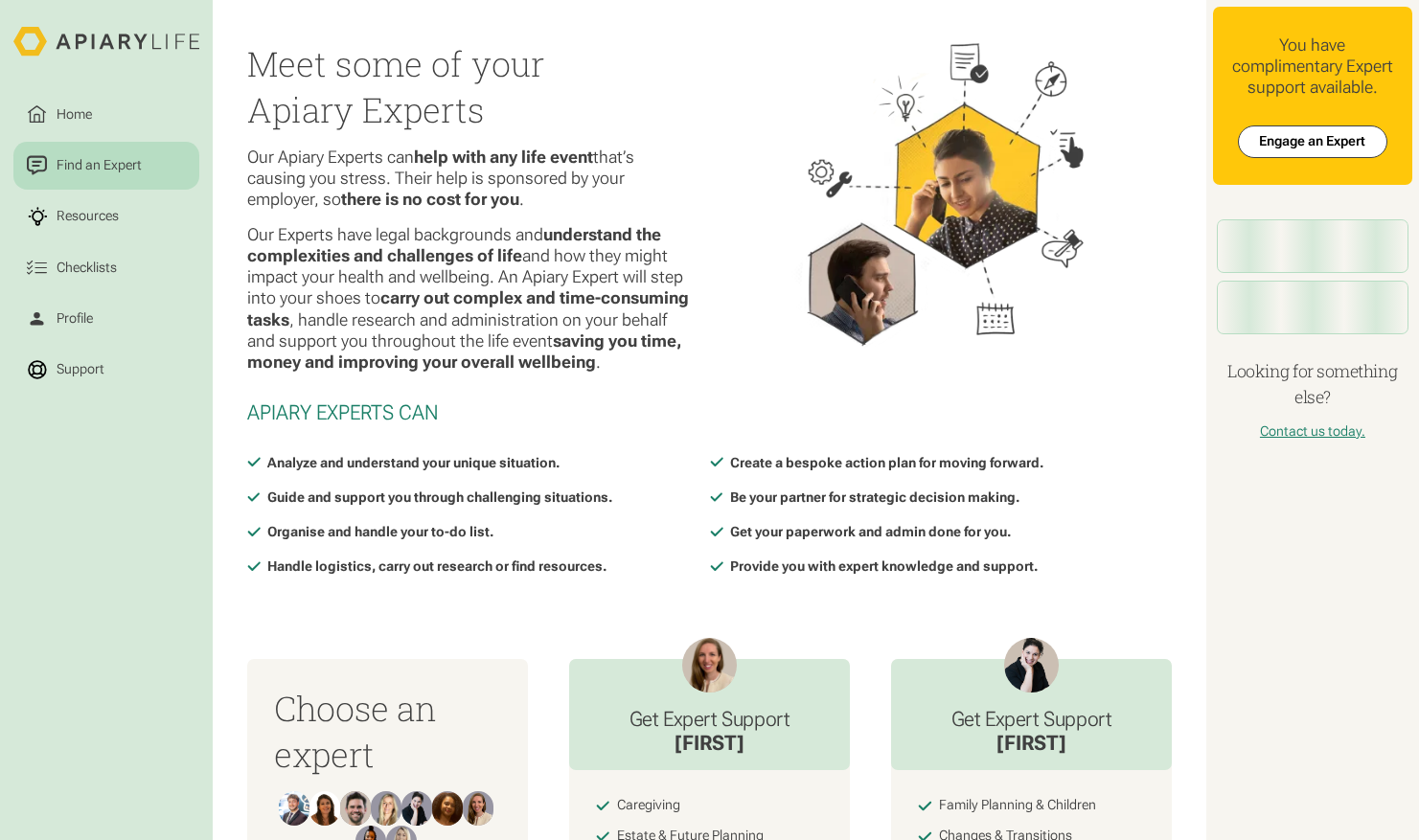 scroll, scrollTop: 0, scrollLeft: 0, axis: both 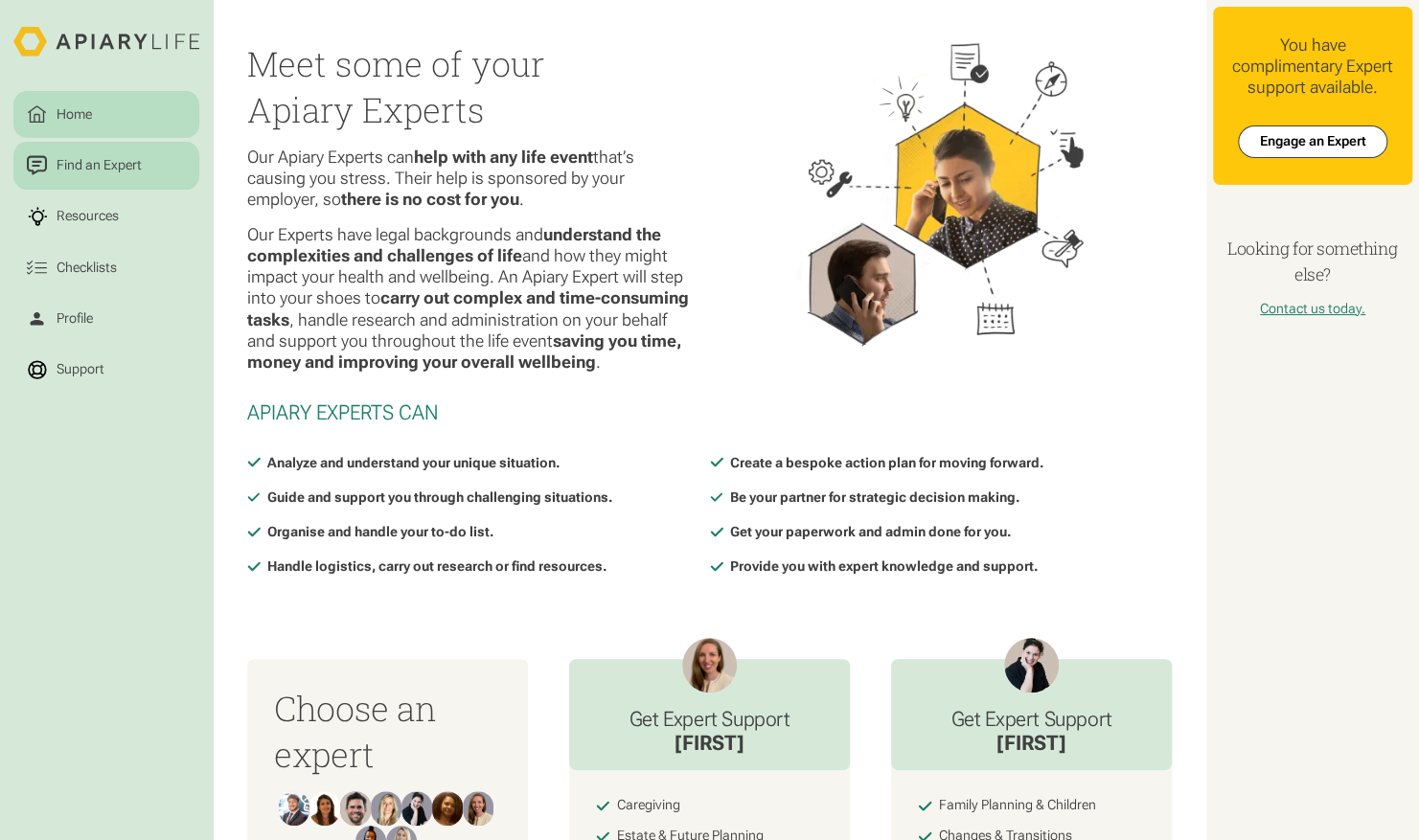 click on "Home" at bounding box center (74, 114) 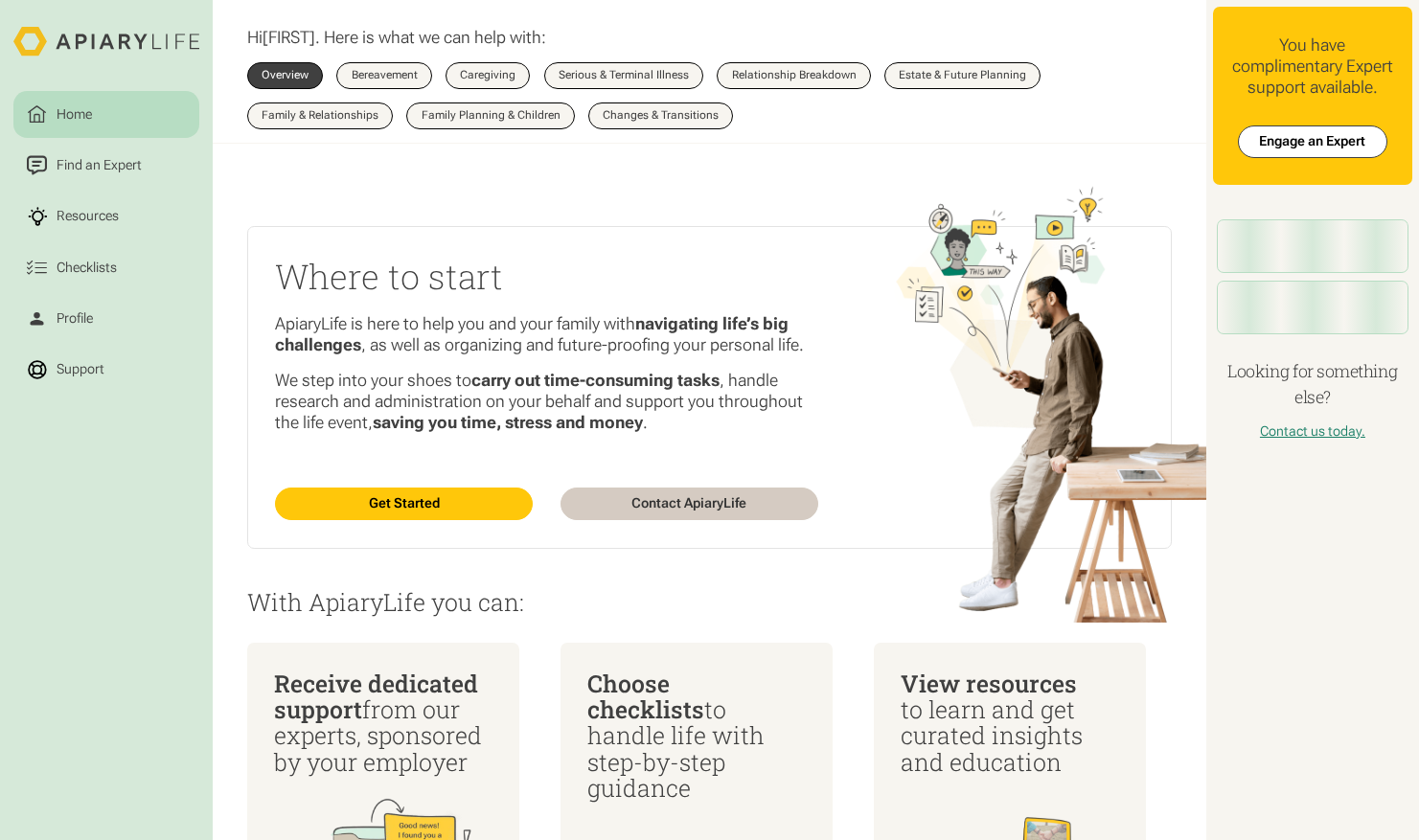 scroll, scrollTop: 0, scrollLeft: 0, axis: both 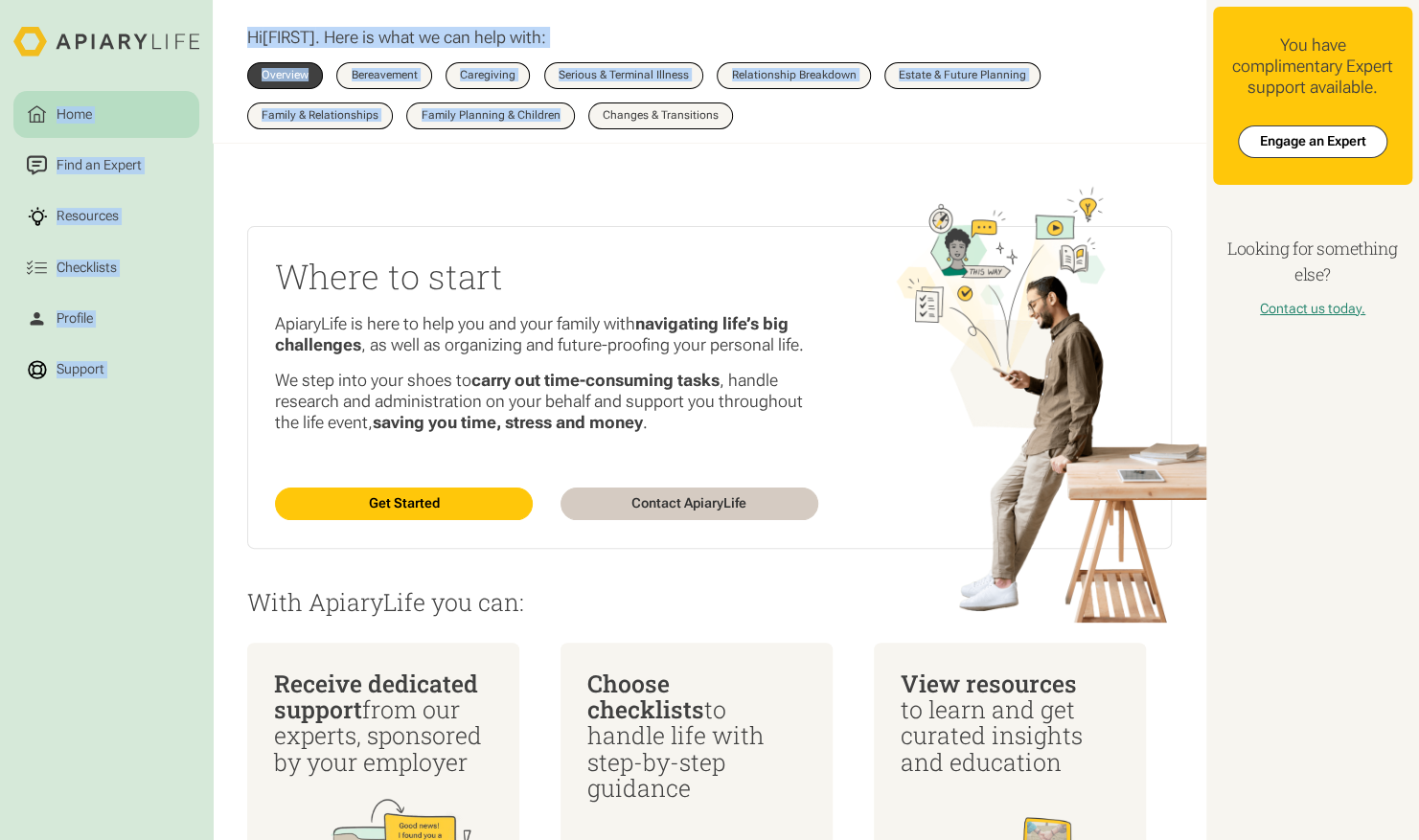drag, startPoint x: 0, startPoint y: 0, endPoint x: 134, endPoint y: -11, distance: 134.45073 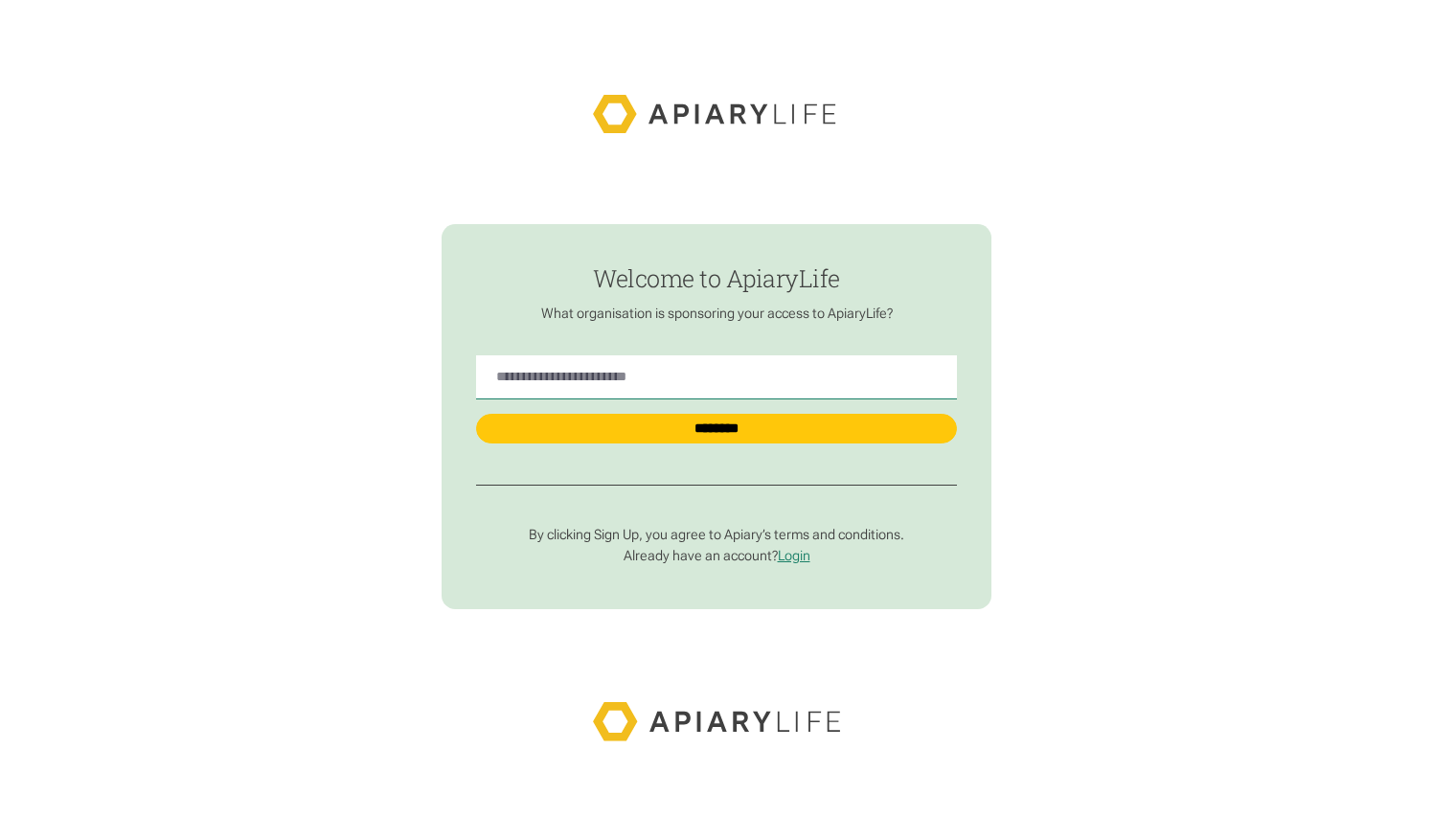scroll, scrollTop: 0, scrollLeft: 0, axis: both 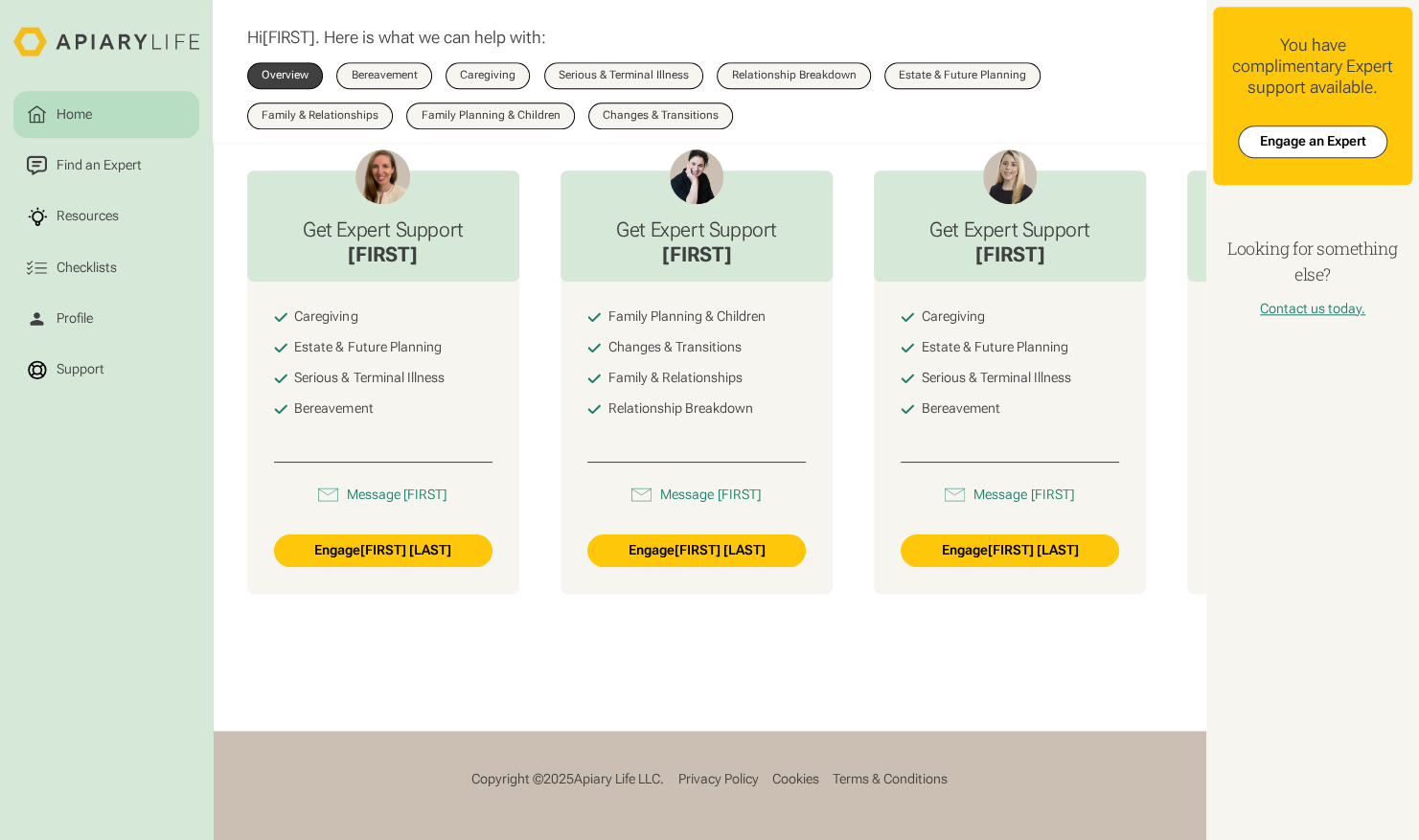 click on "Looking for something else? Contact us today." at bounding box center [1313, 276] 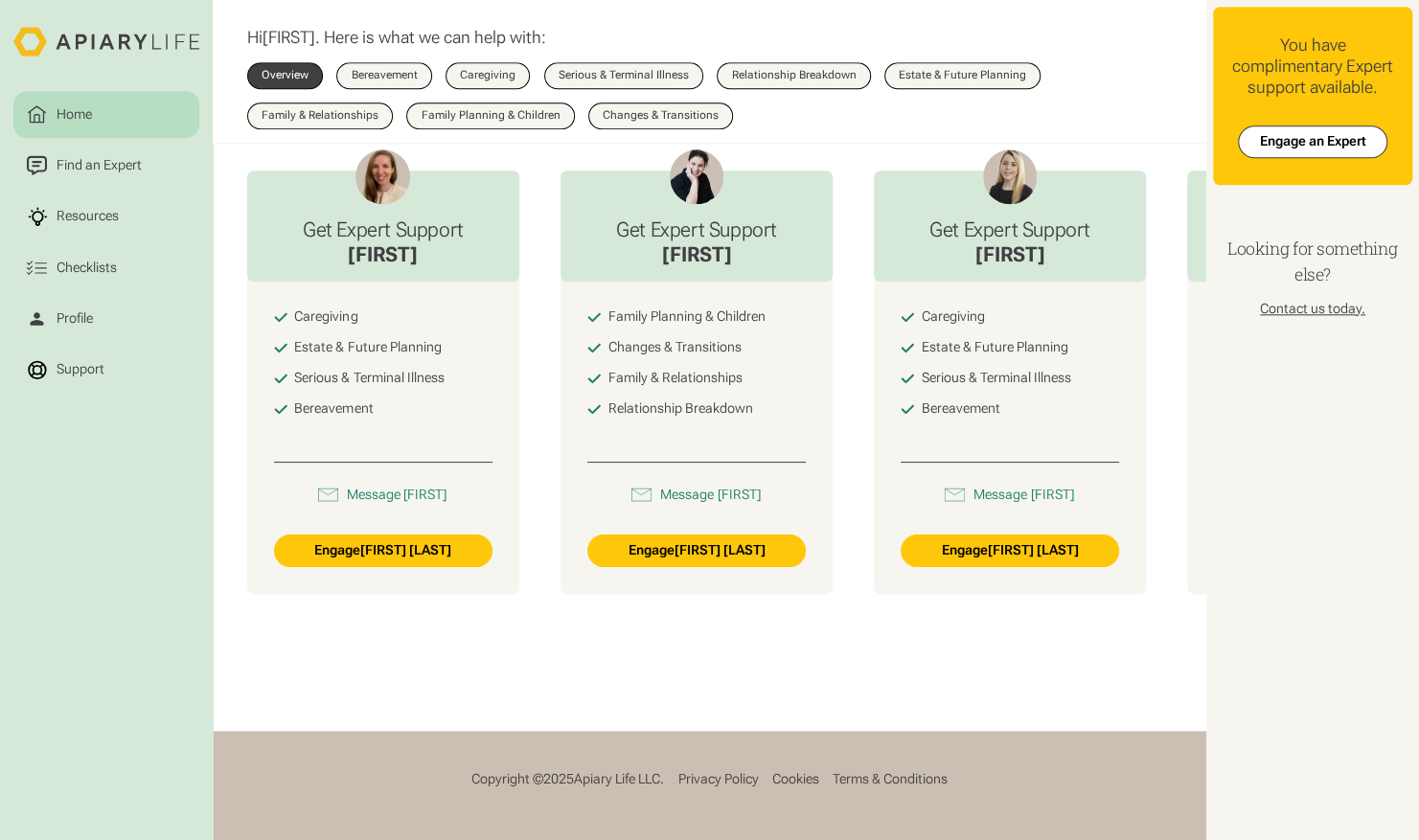 click on "Contact us today." at bounding box center [1313, 308] 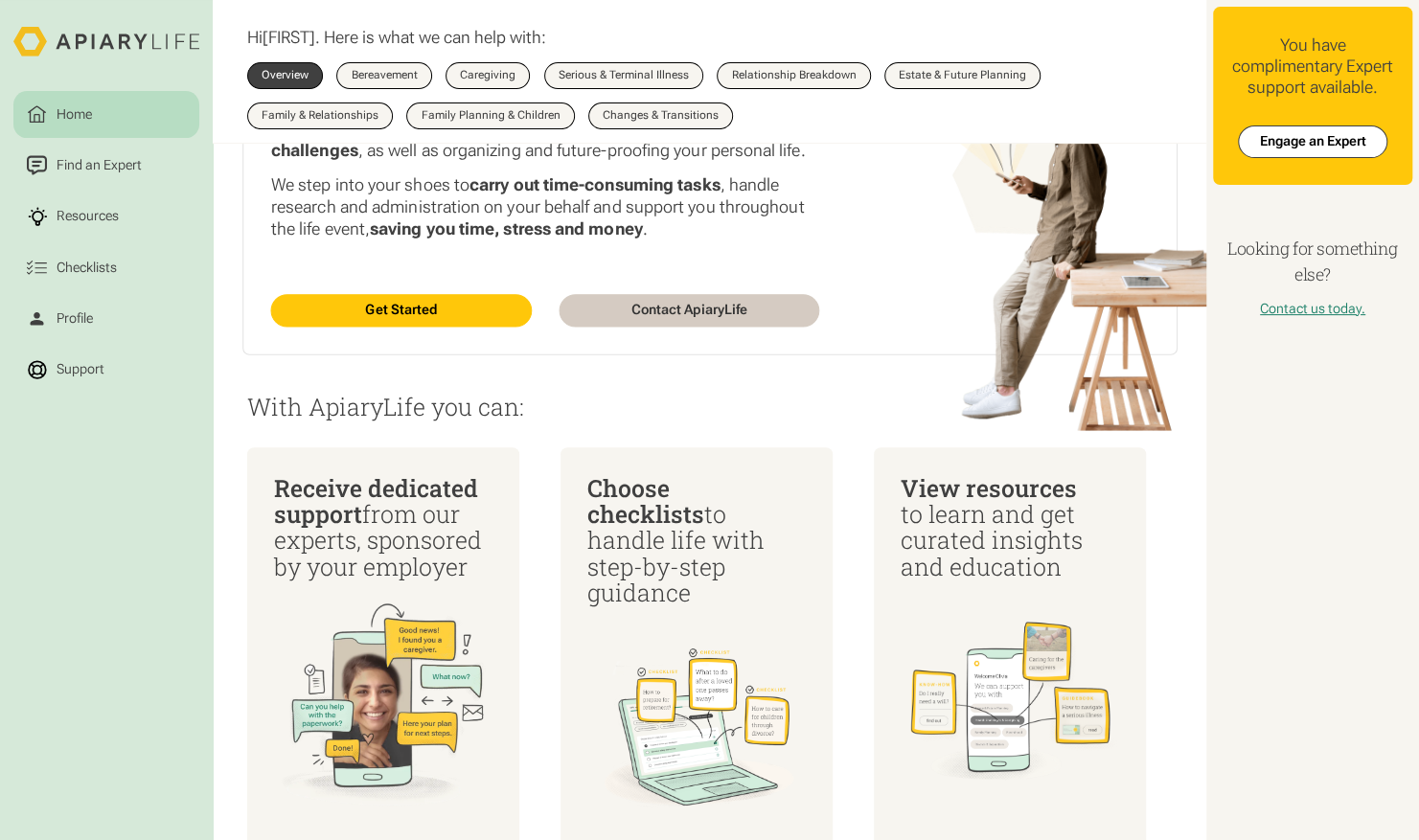 scroll, scrollTop: 188, scrollLeft: 0, axis: vertical 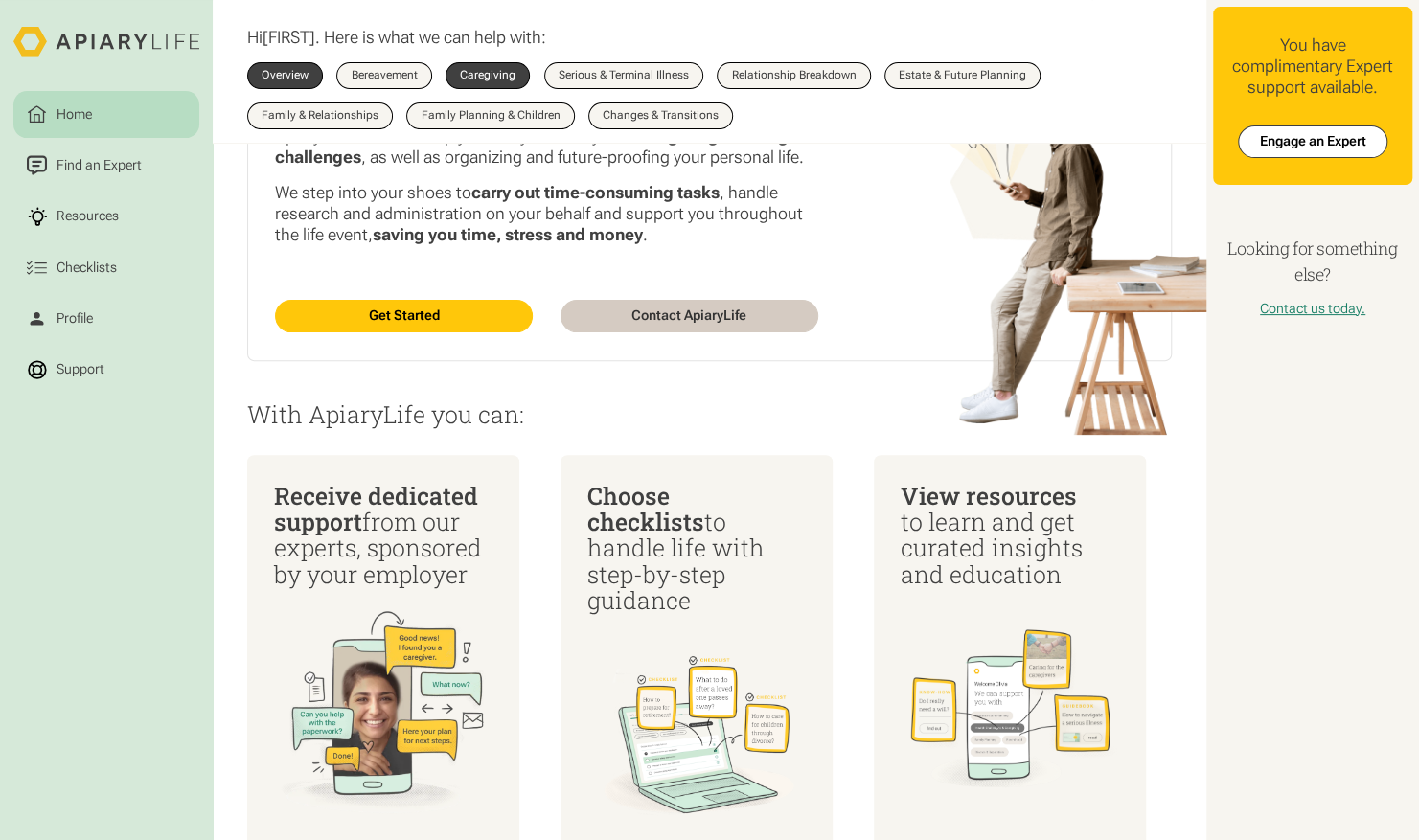 click on "Caregiving" at bounding box center [488, 76] 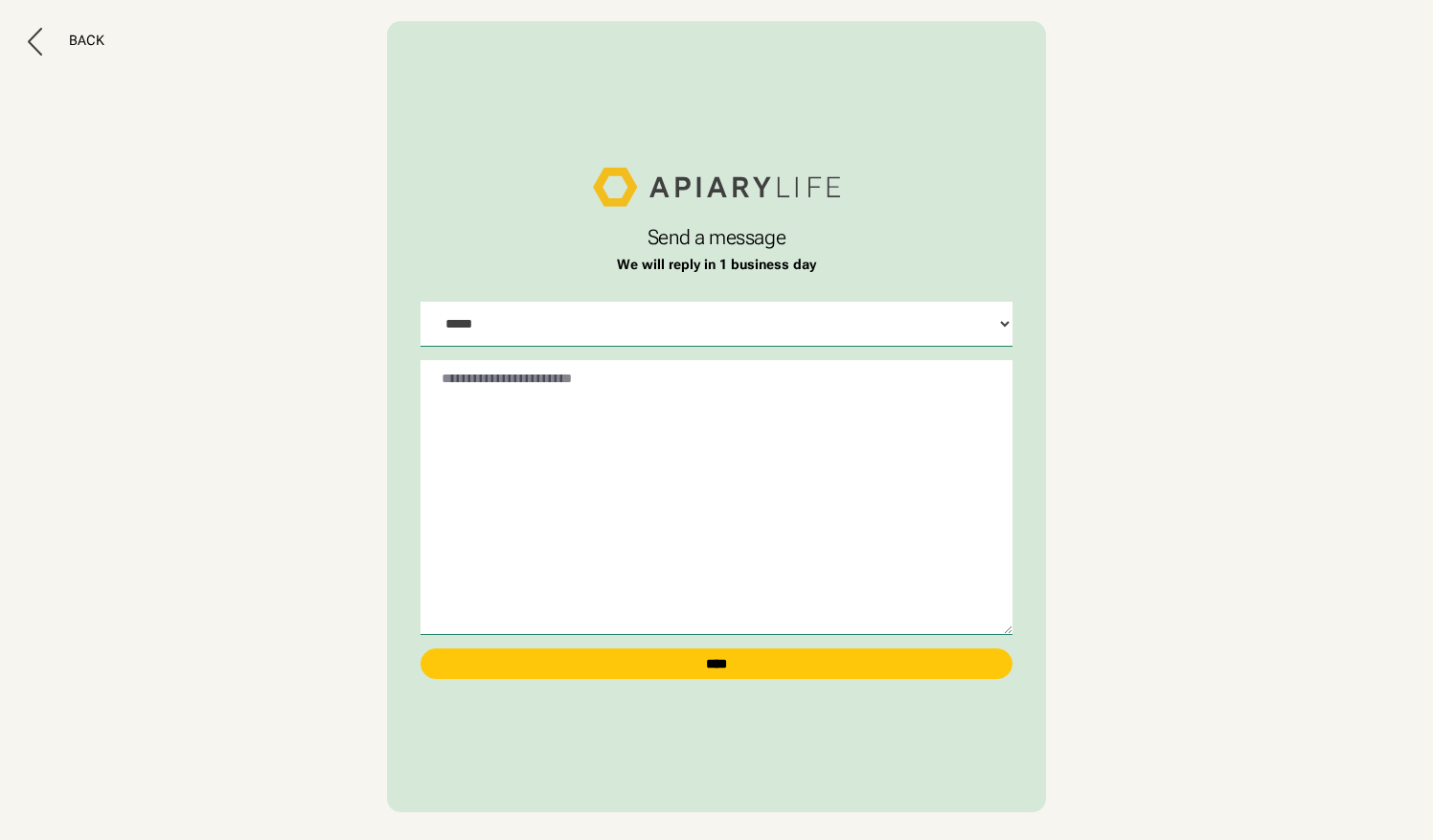 scroll, scrollTop: 0, scrollLeft: 0, axis: both 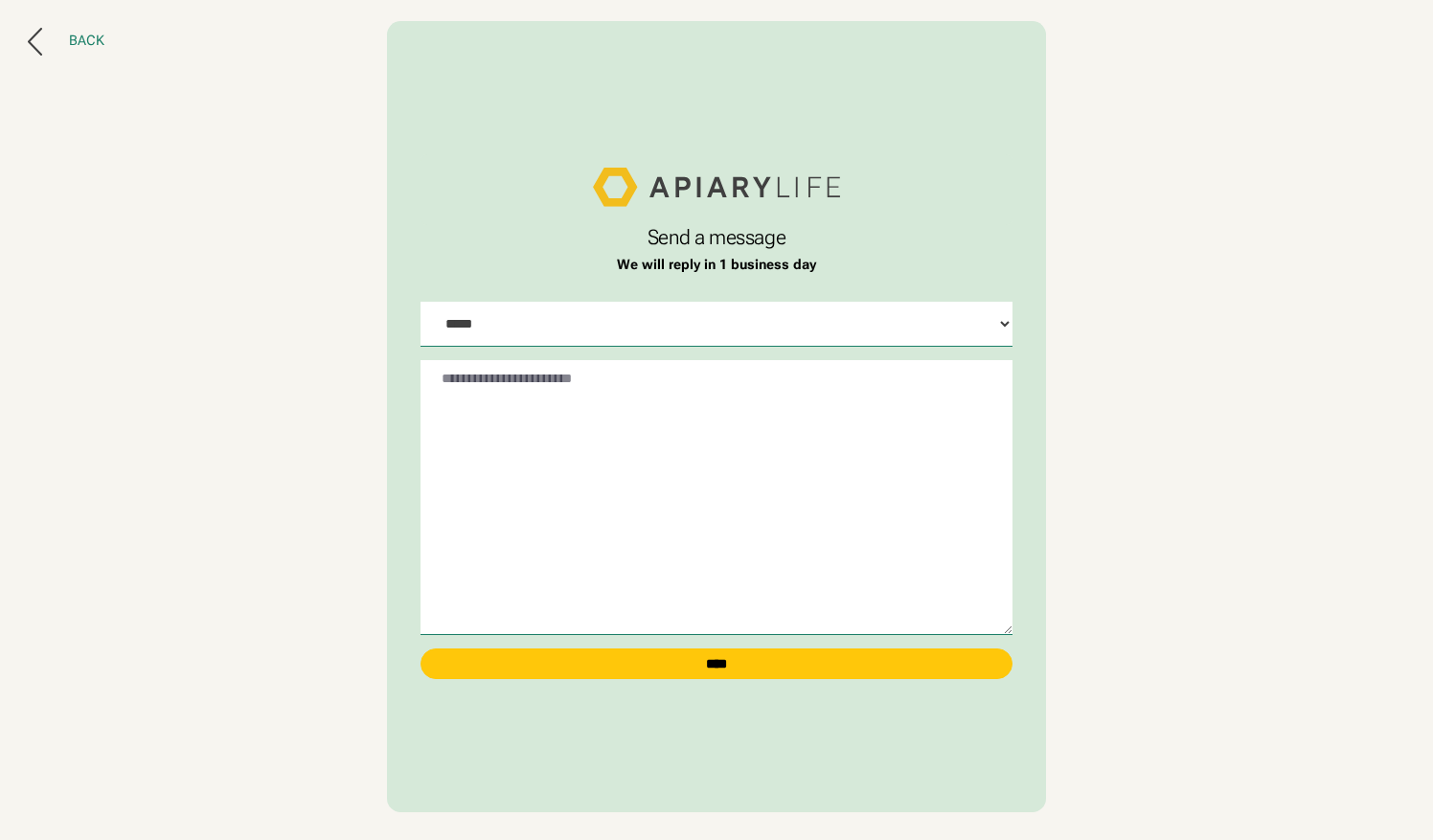 click on "Back" at bounding box center (66, 41) 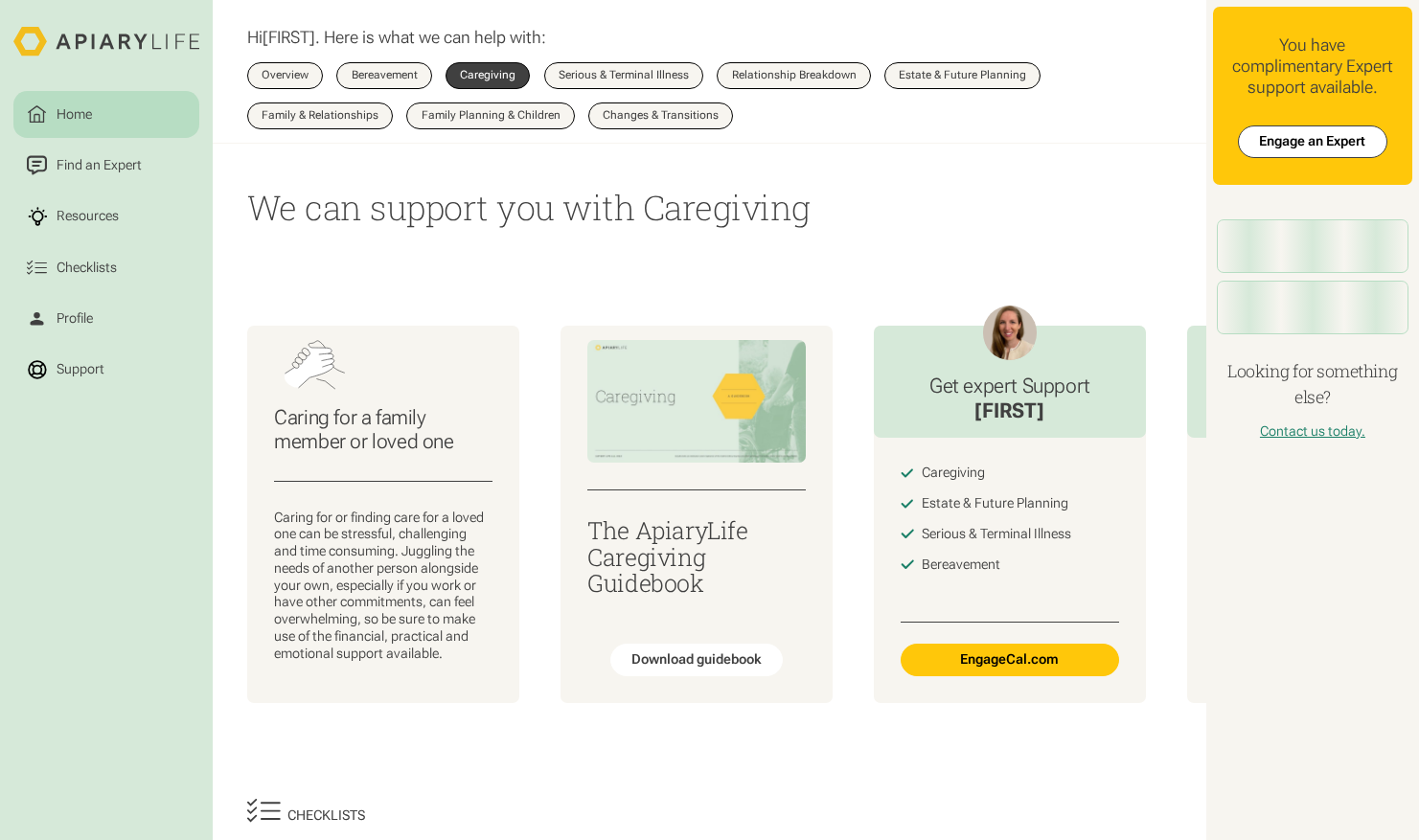 scroll, scrollTop: 0, scrollLeft: 0, axis: both 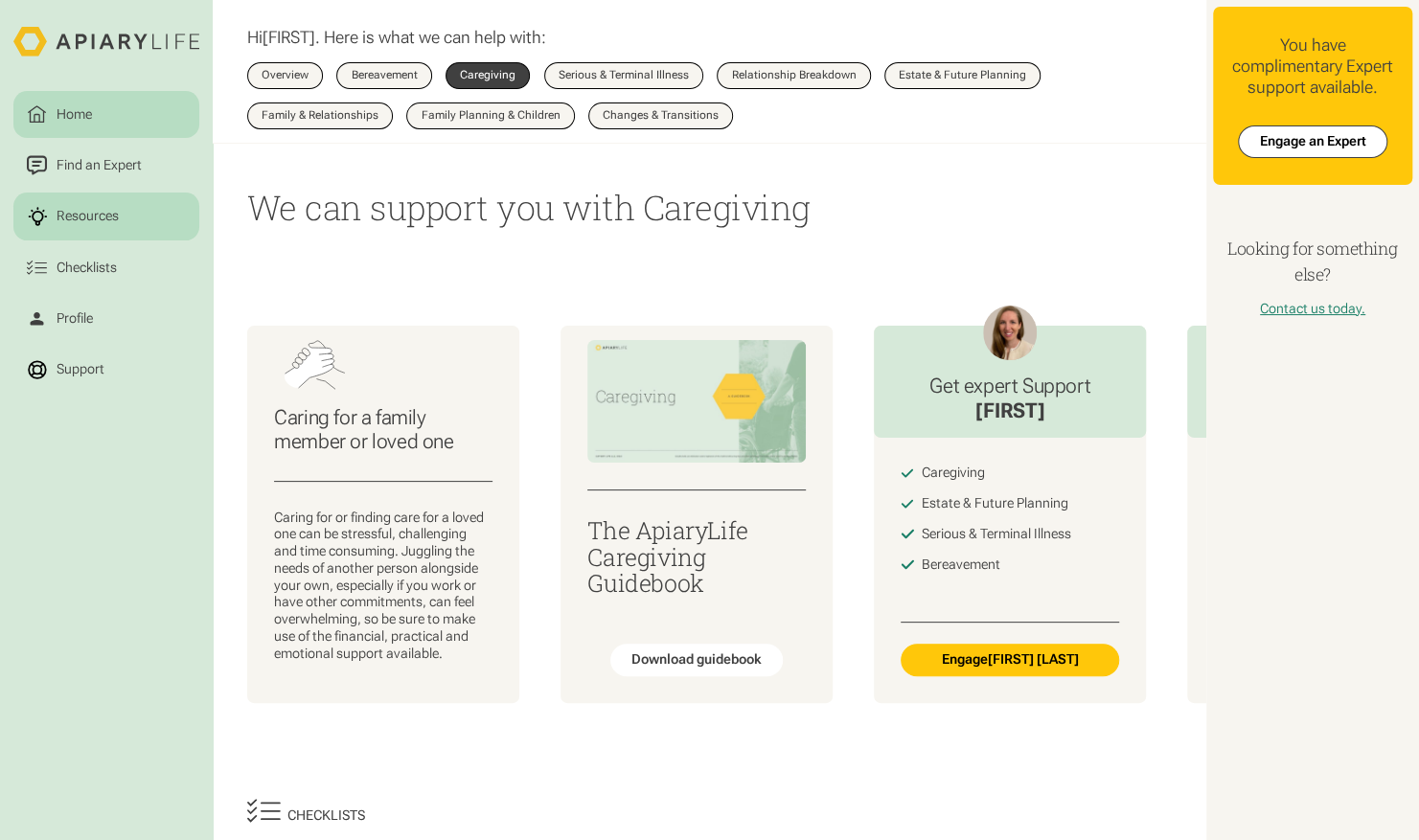 click on "Resources" at bounding box center (87, 216) 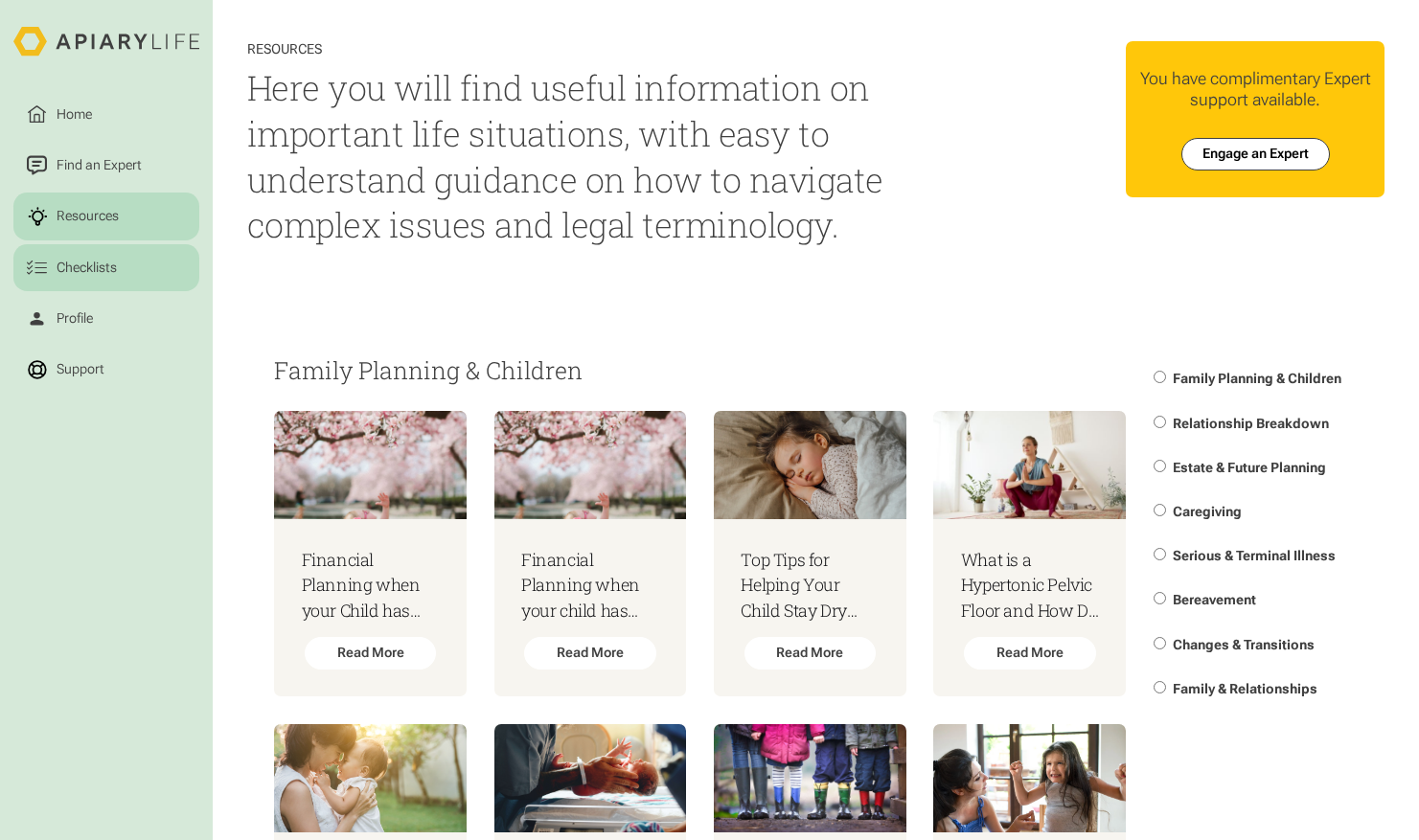 click on "Home
Find an Expert
Resources
Checklists
Profile
Support Resources Here you will find useful information on important life situations, with easy to understand guidance on how to navigate complex issues and legal terminology.
Home
Find an Expert
Resources
Checklists You have complimentary Expert support available. Engage an Expert Family Planning & Children Financial Planning when your Child has Additional Needs Read More Financial Planning when your child has additional needs Read More Top Tips for Helping Your Child Stay Dry Through the Night  Read More What is a Hypertonic Pelvic Floor and How Do I Fix It? Read More Understanding Egg Freezing: Is it a Valid Insurance Policy?  Read More The New Neonatal Laws and What They Mean for You Read More Relationship Breakdown and Children: A Whistle-Stop Tour Read More Read More Read More" at bounding box center (709, 420) 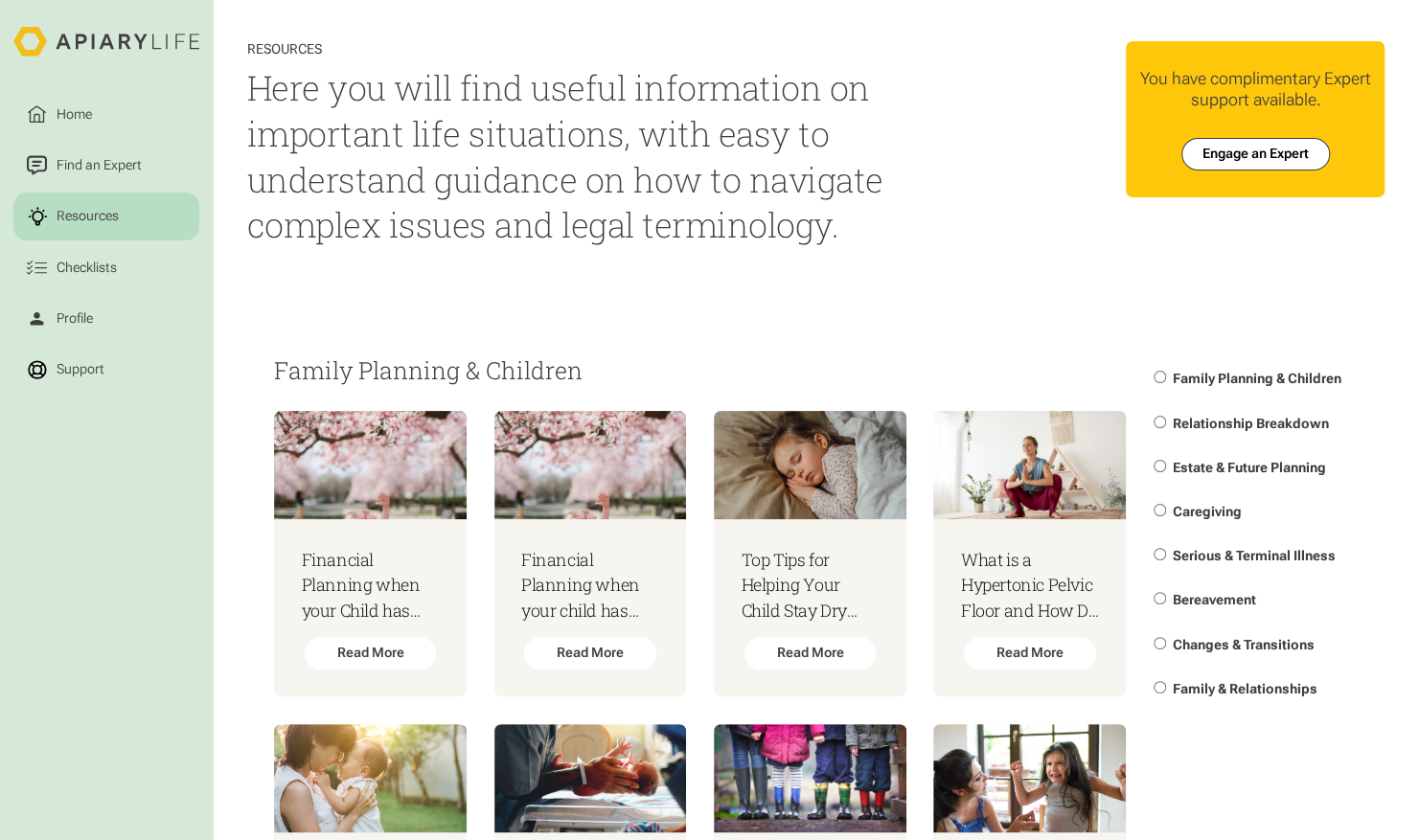 click on "Home
Find an Expert
Resources
Checklists
Profile
Support Resources Here you will find useful information on important life situations, with easy to understand guidance on how to navigate complex issues and legal terminology.
Home
Find an Expert
Resources
Checklists You have complimentary Expert support available. Engage an Expert Family Planning & Children Financial Planning when your Child has Additional Needs Read More Financial Planning when your child has additional needs Read More Top Tips for Helping Your Child Stay Dry Through the Night  Read More What is a Hypertonic Pelvic Floor and How Do I Fix It? Read More Understanding Egg Freezing: Is it a Valid Insurance Policy?  Read More The New Neonatal Laws and What They Mean for You Read More Relationship Breakdown and Children: A Whistle-Stop Tour Read More Read More Read More" at bounding box center (709, 420) 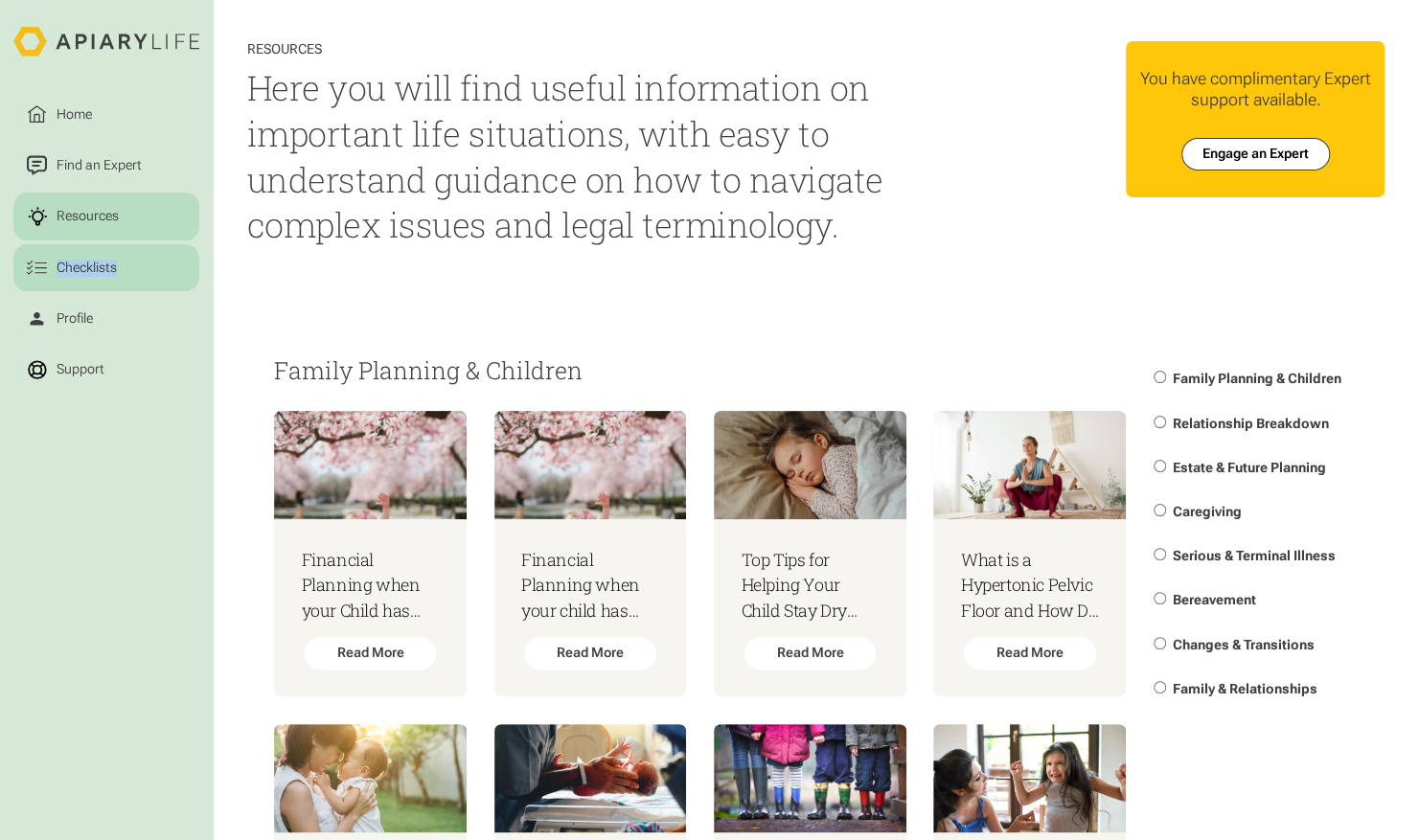 click on "Home
Find an Expert
Resources
Checklists
Profile
Support Resources Here you will find useful information on important life situations, with easy to understand guidance on how to navigate complex issues and legal terminology.
Home
Find an Expert
Resources
Checklists You have complimentary Expert support available. Engage an Expert Family Planning & Children Financial Planning when your Child has Additional Needs Read More Financial Planning when your child has additional needs Read More Top Tips for Helping Your Child Stay Dry Through the Night  Read More What is a Hypertonic Pelvic Floor and How Do I Fix It? Read More Understanding Egg Freezing: Is it a Valid Insurance Policy?  Read More The New Neonatal Laws and What They Mean for You Read More Relationship Breakdown and Children: A Whistle-Stop Tour Read More Read More Read More" at bounding box center [709, 420] 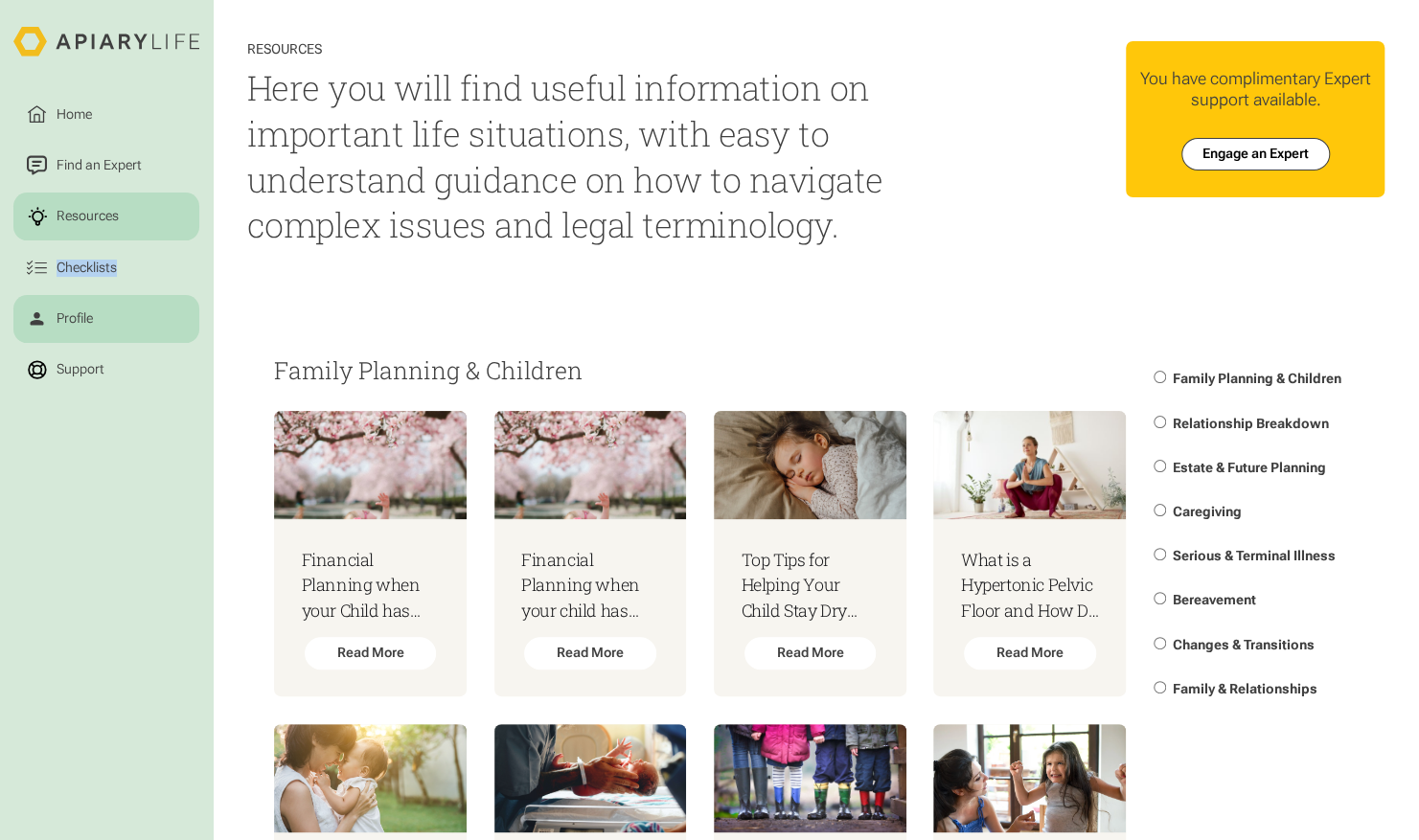 drag, startPoint x: 36, startPoint y: 266, endPoint x: 67, endPoint y: 329, distance: 70.21396 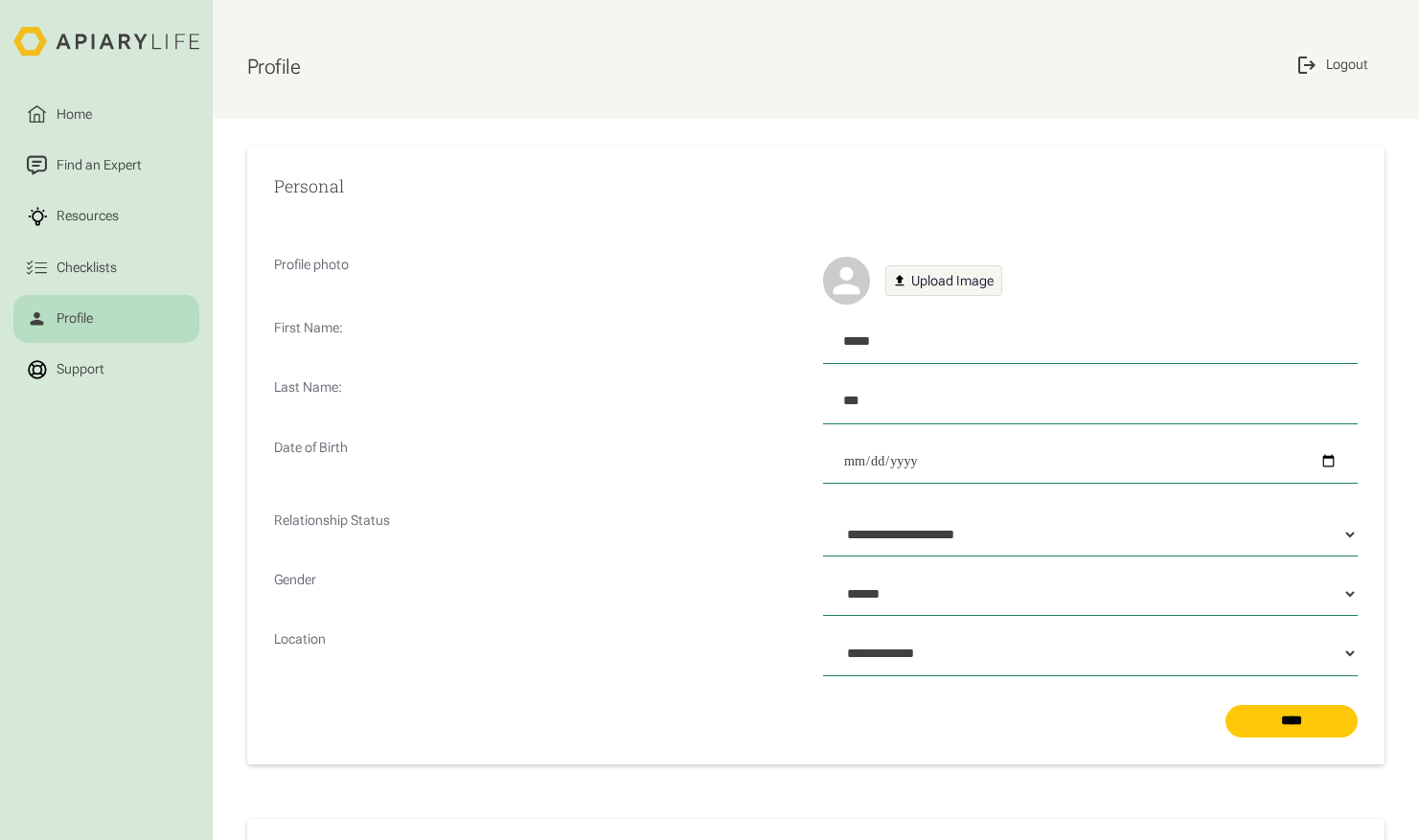 select on "**" 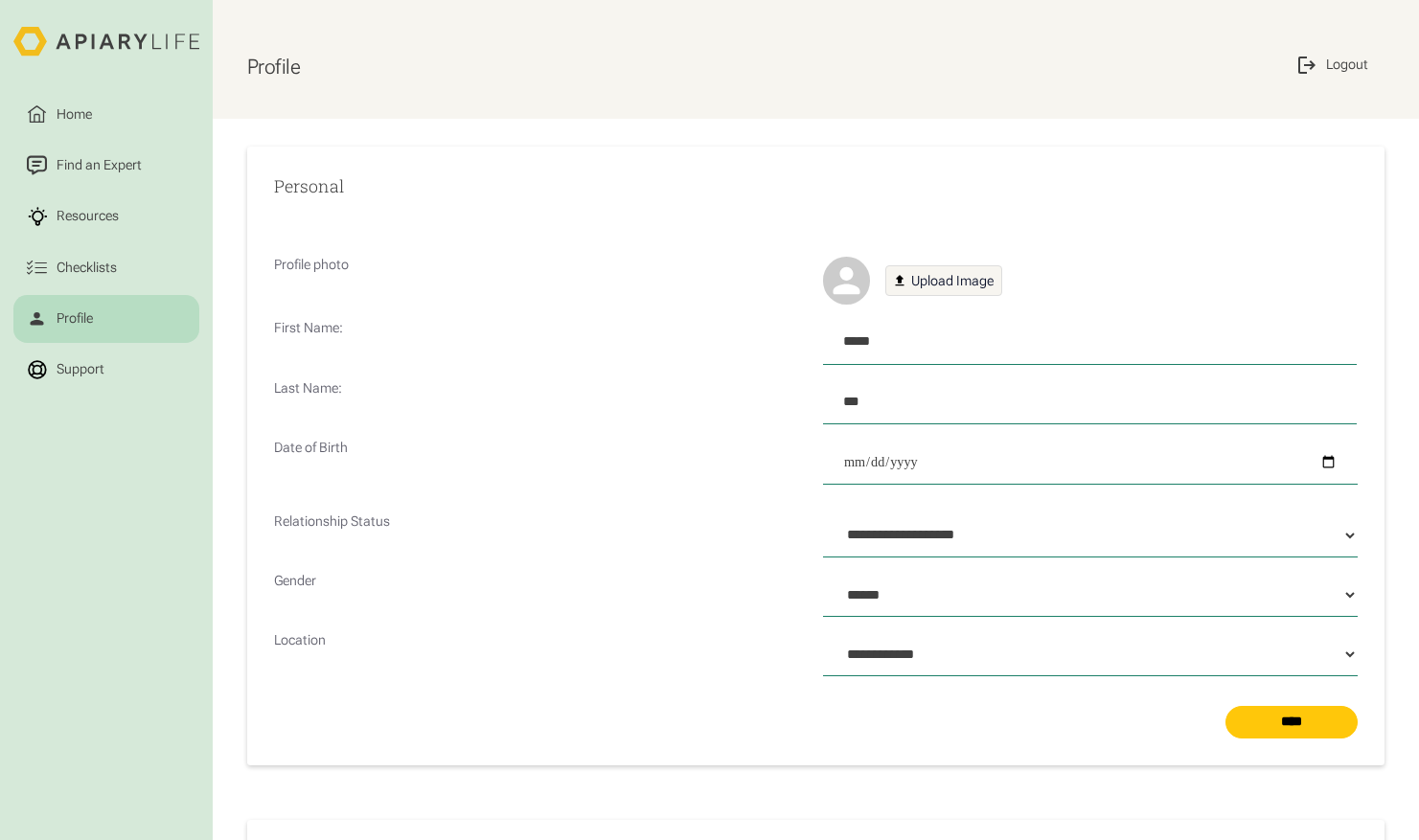 scroll, scrollTop: 0, scrollLeft: 0, axis: both 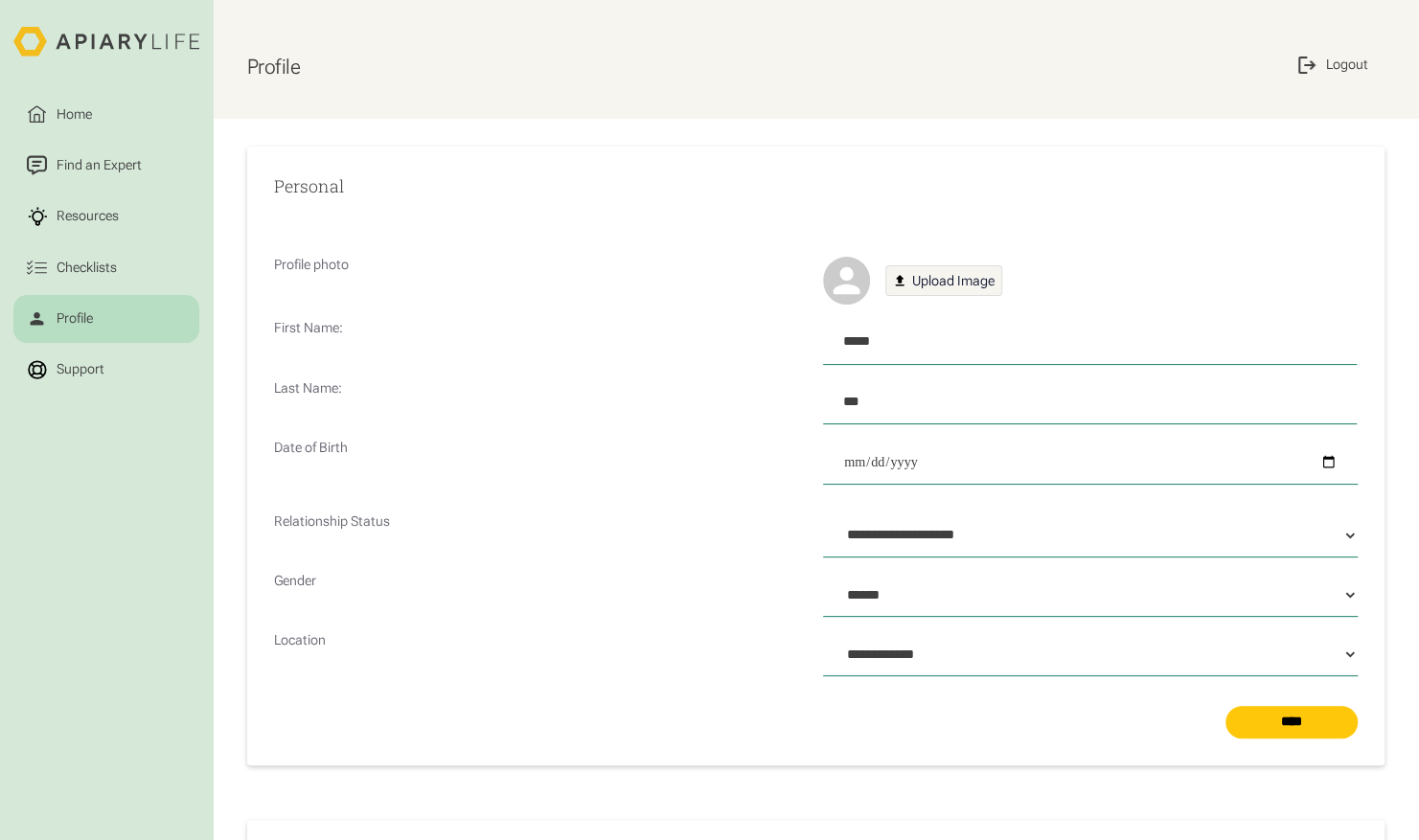 select 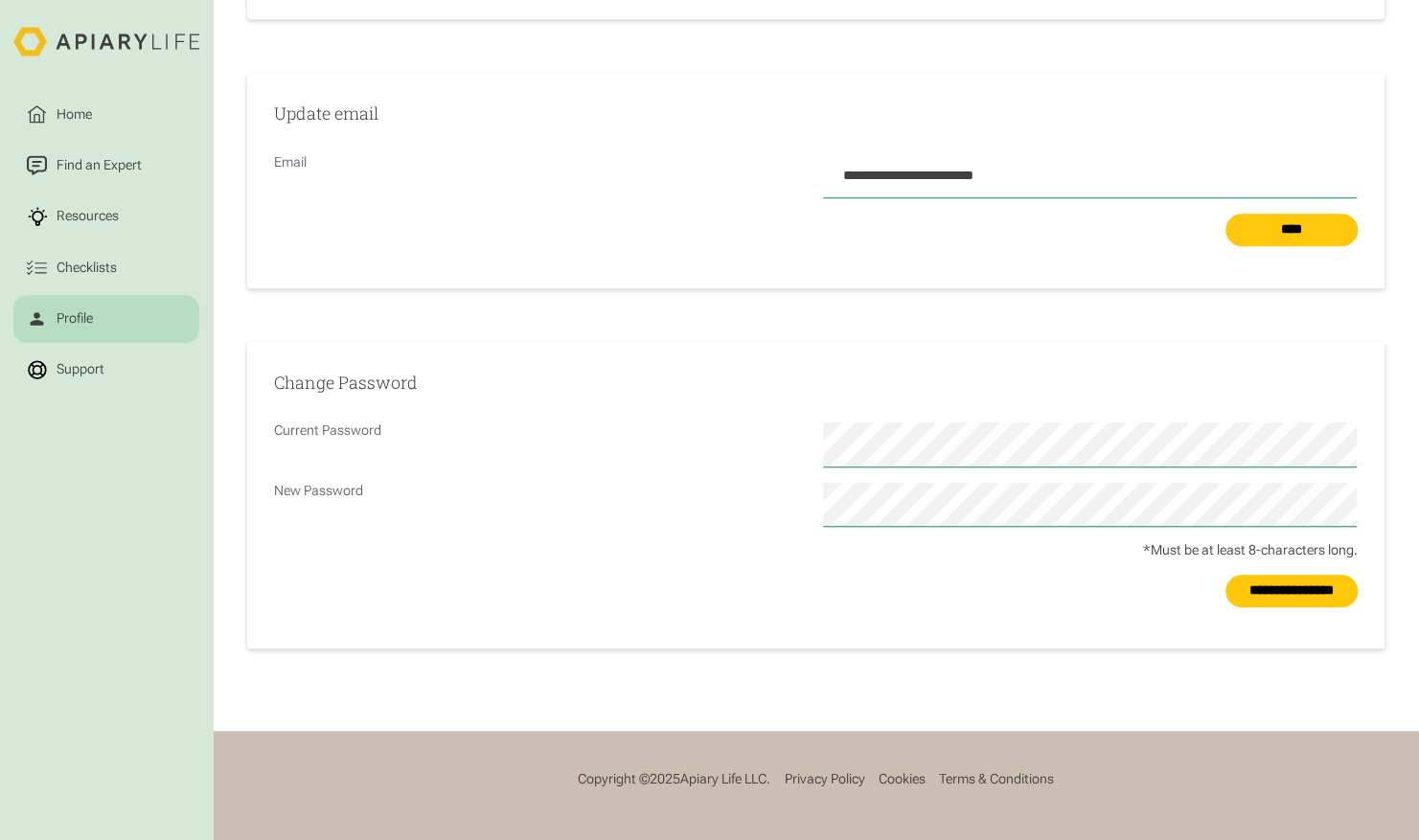 scroll, scrollTop: 0, scrollLeft: 0, axis: both 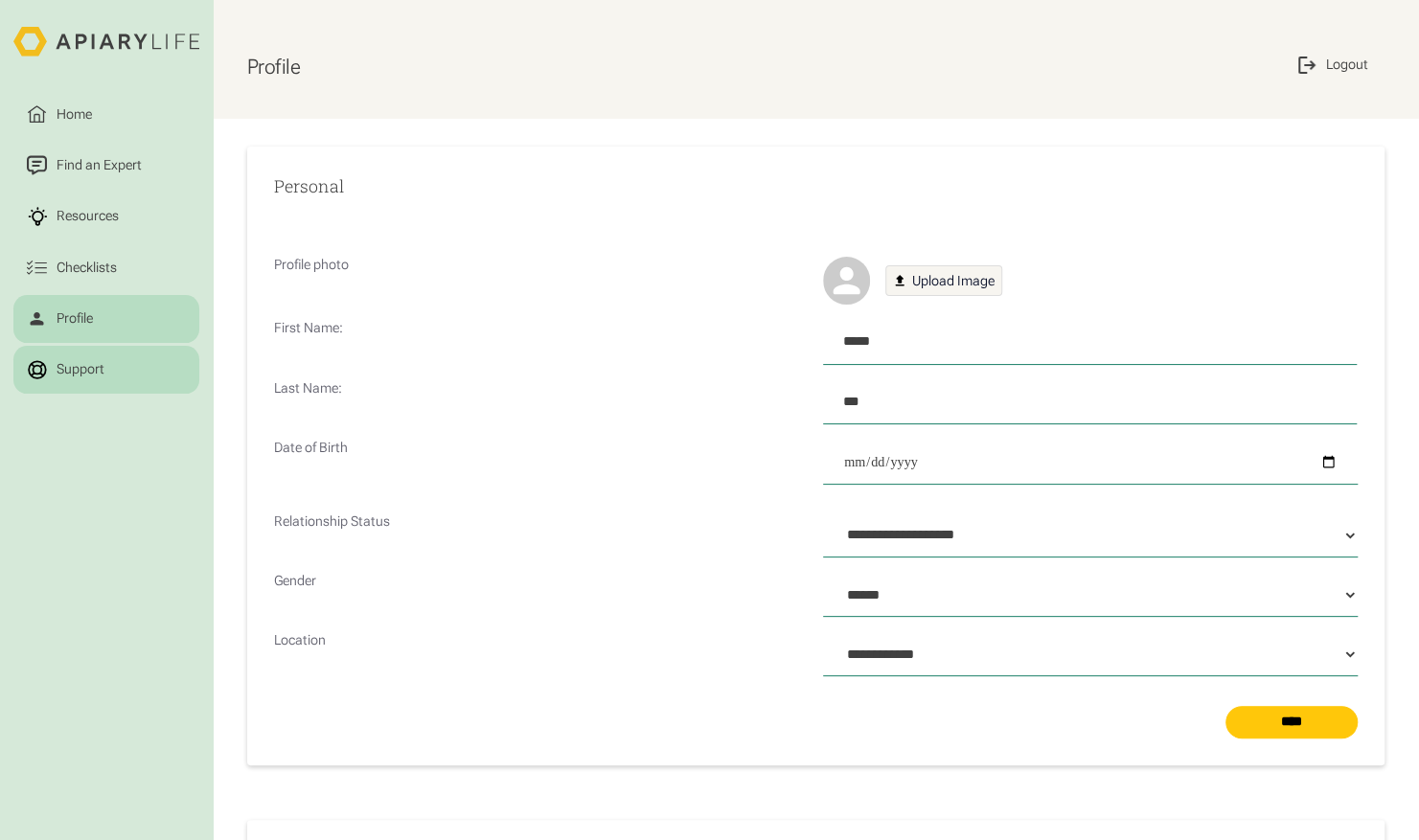 click on "Support" at bounding box center [80, 369] 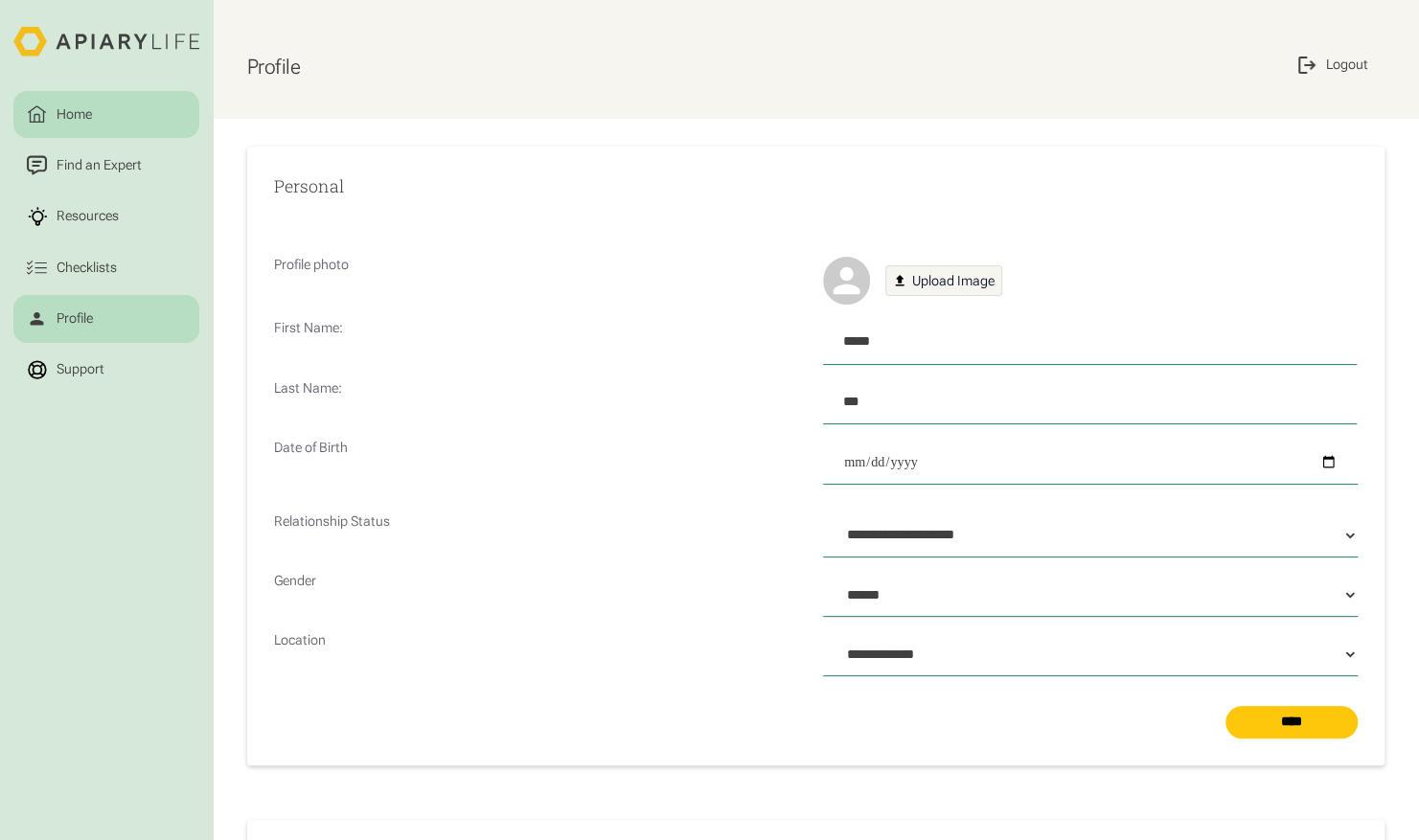 click on "Home" at bounding box center [74, 114] 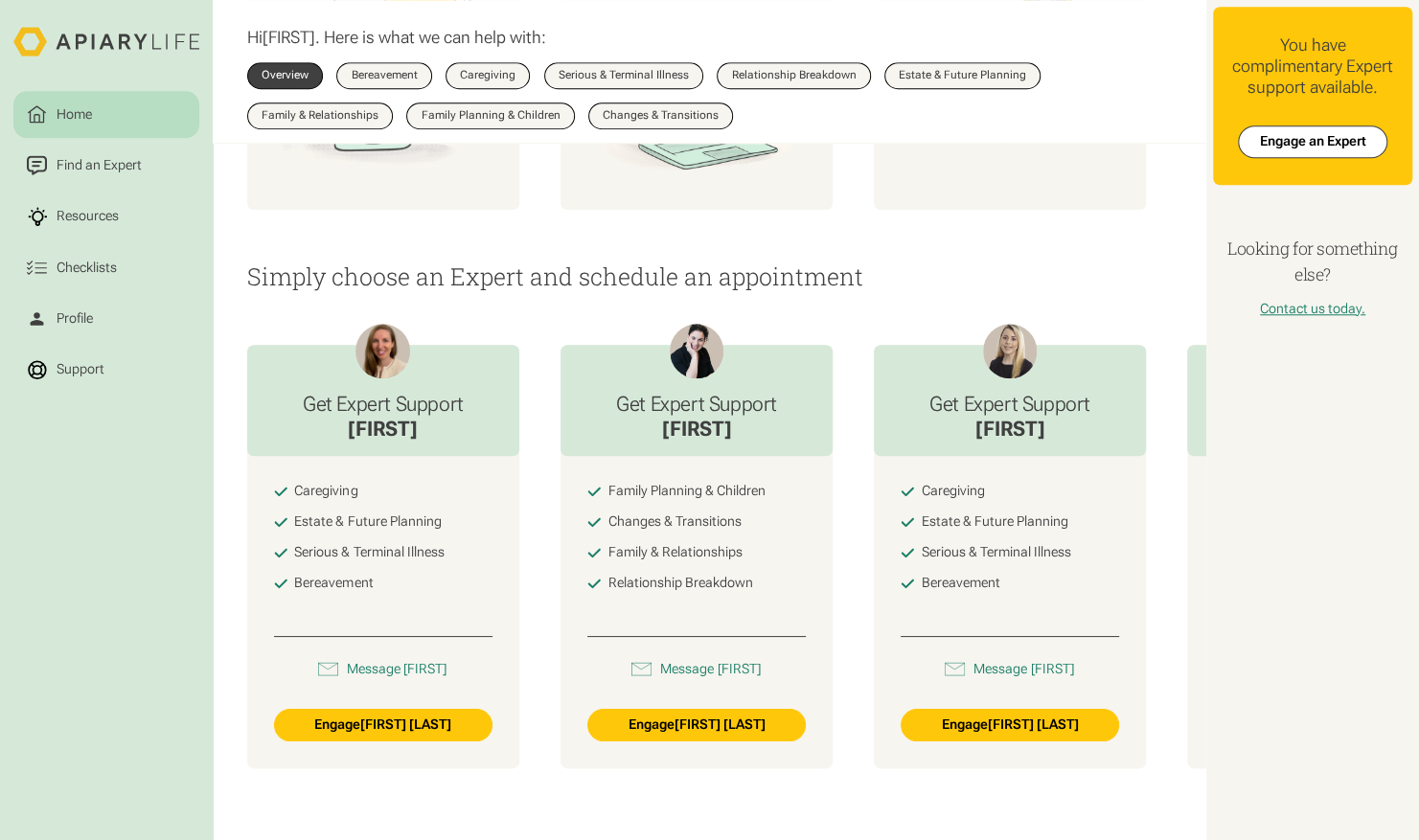 scroll, scrollTop: 828, scrollLeft: 0, axis: vertical 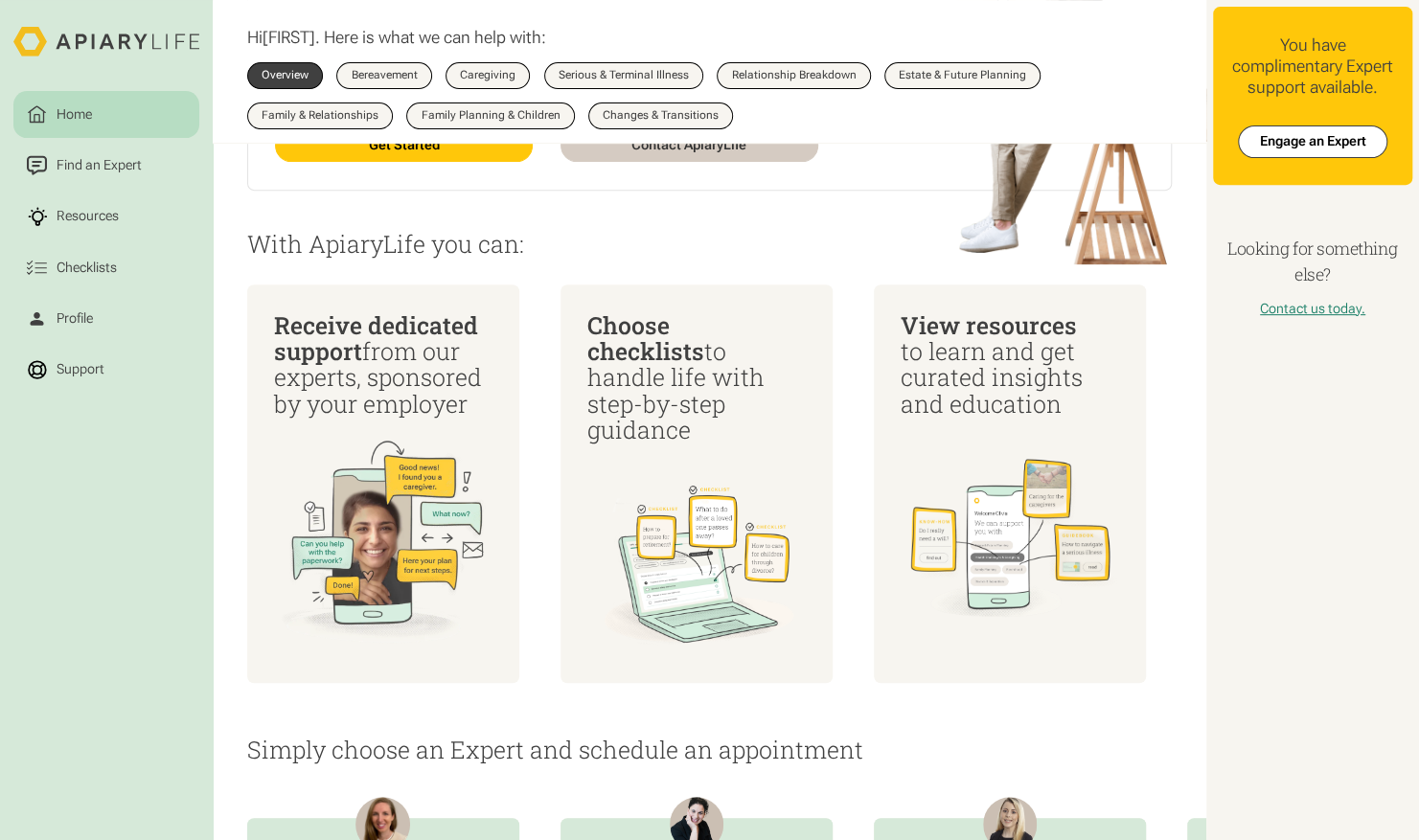 click on "Home" at bounding box center (106, 115) 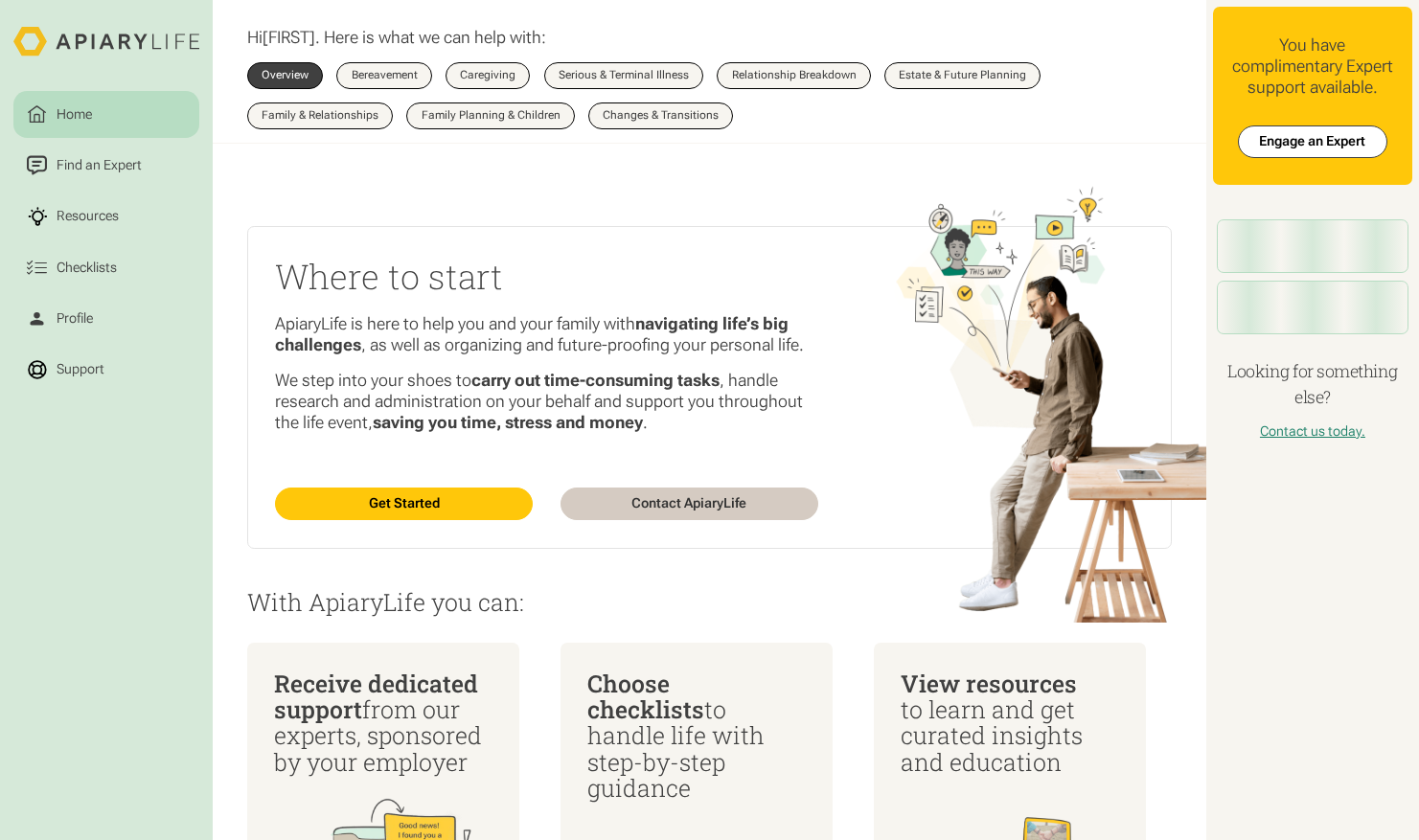scroll, scrollTop: 0, scrollLeft: 0, axis: both 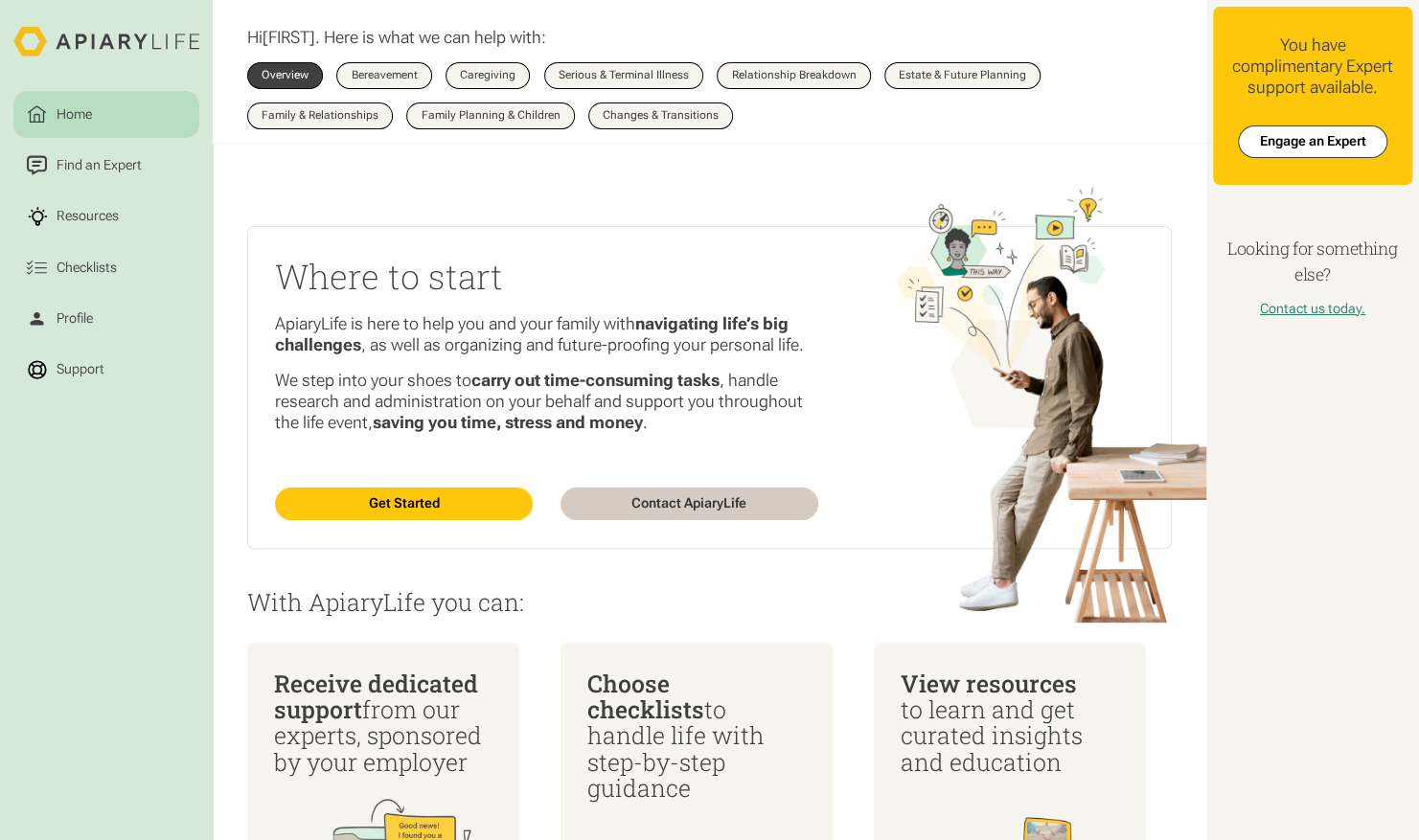 click 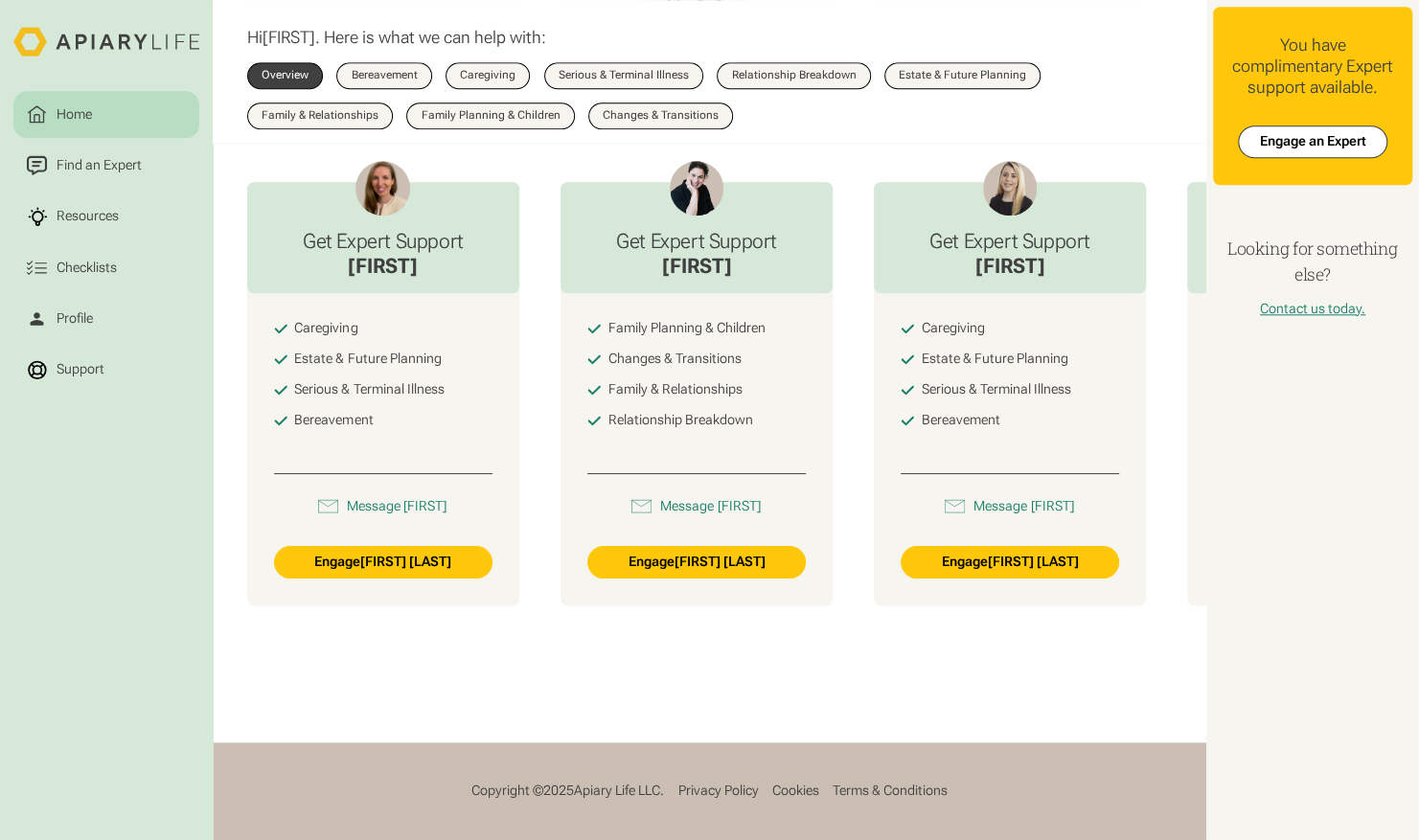 scroll, scrollTop: 1015, scrollLeft: 0, axis: vertical 